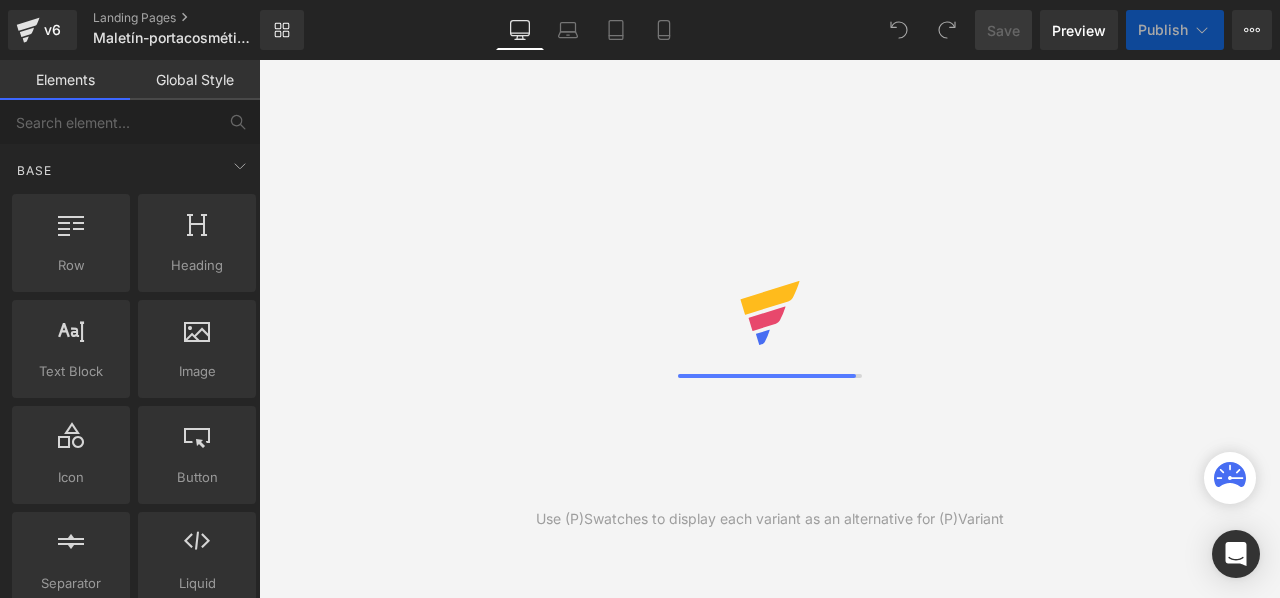 scroll, scrollTop: 0, scrollLeft: 0, axis: both 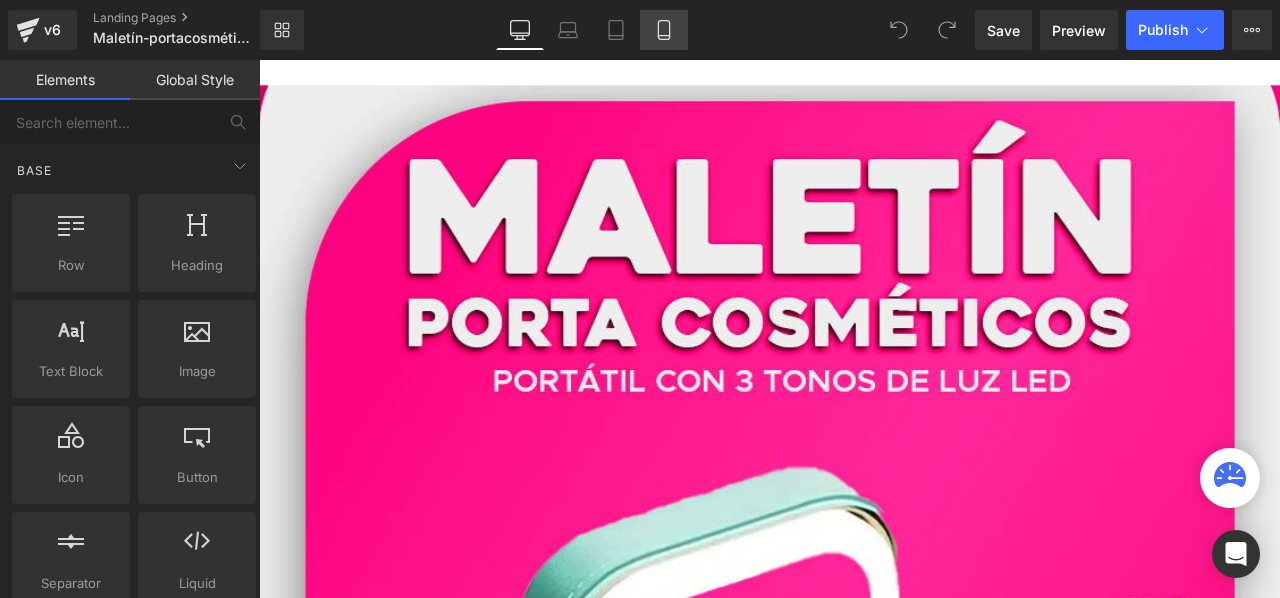 click 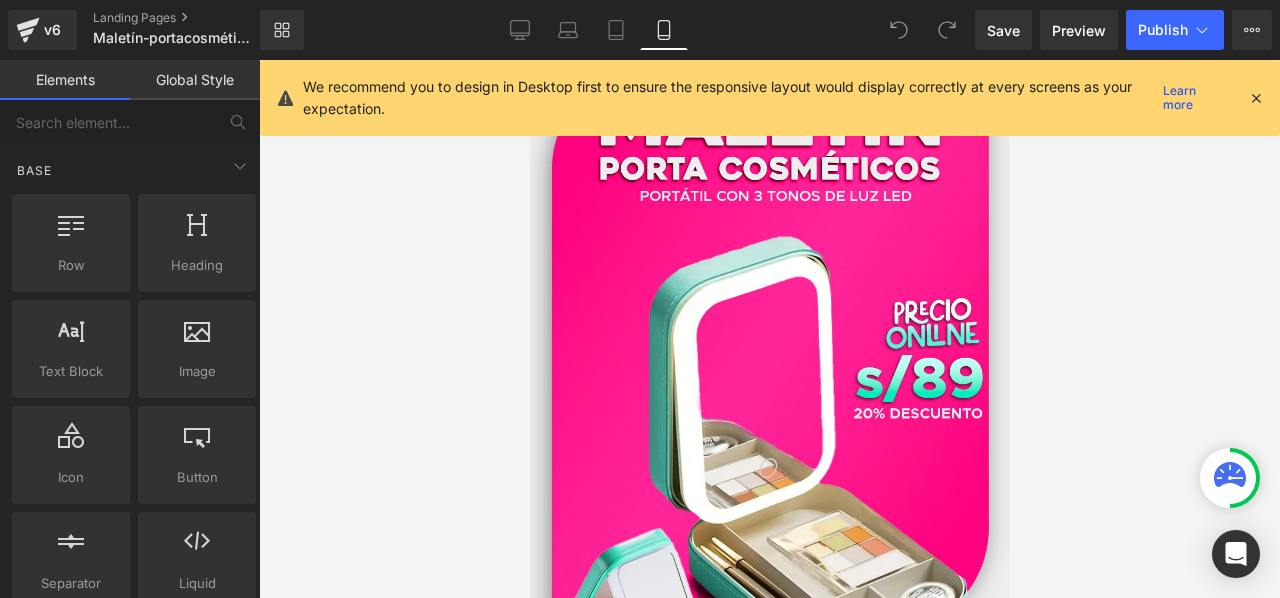 click at bounding box center (1256, 98) 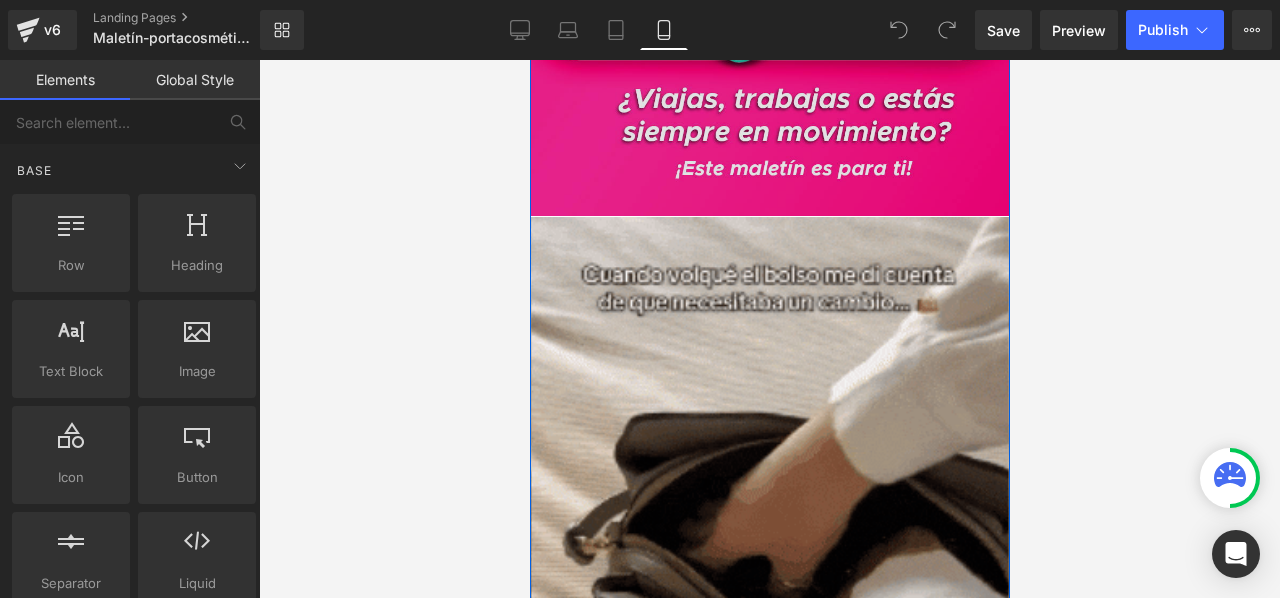 scroll, scrollTop: 600, scrollLeft: 0, axis: vertical 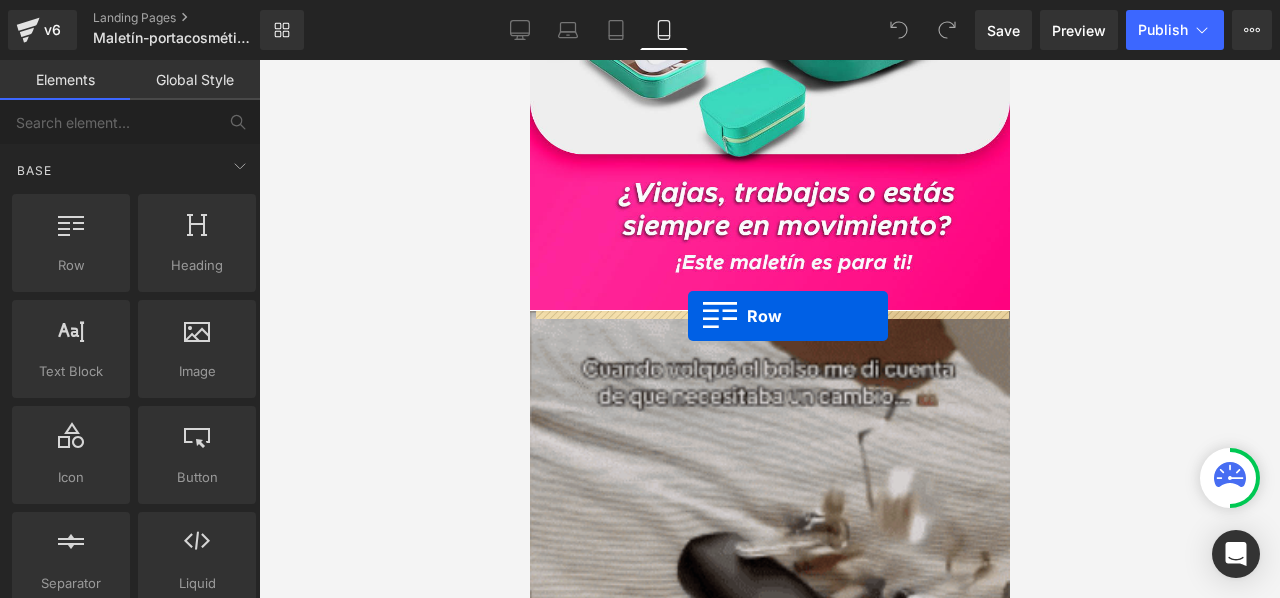drag, startPoint x: 638, startPoint y: 316, endPoint x: 687, endPoint y: 316, distance: 49 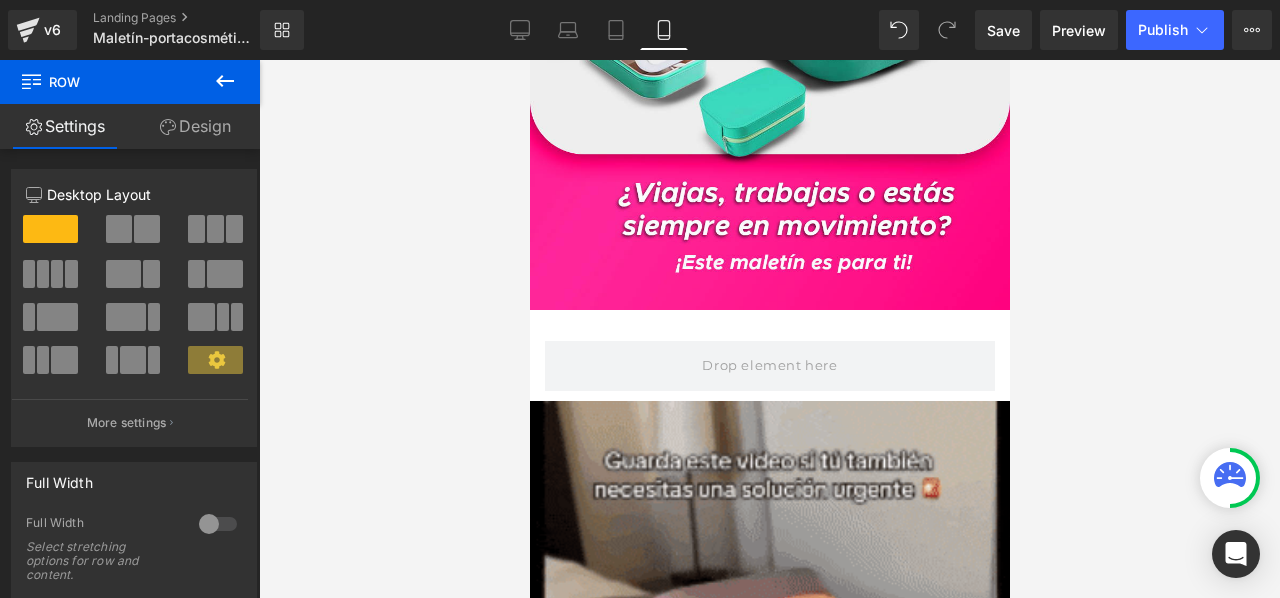 click at bounding box center [225, 82] 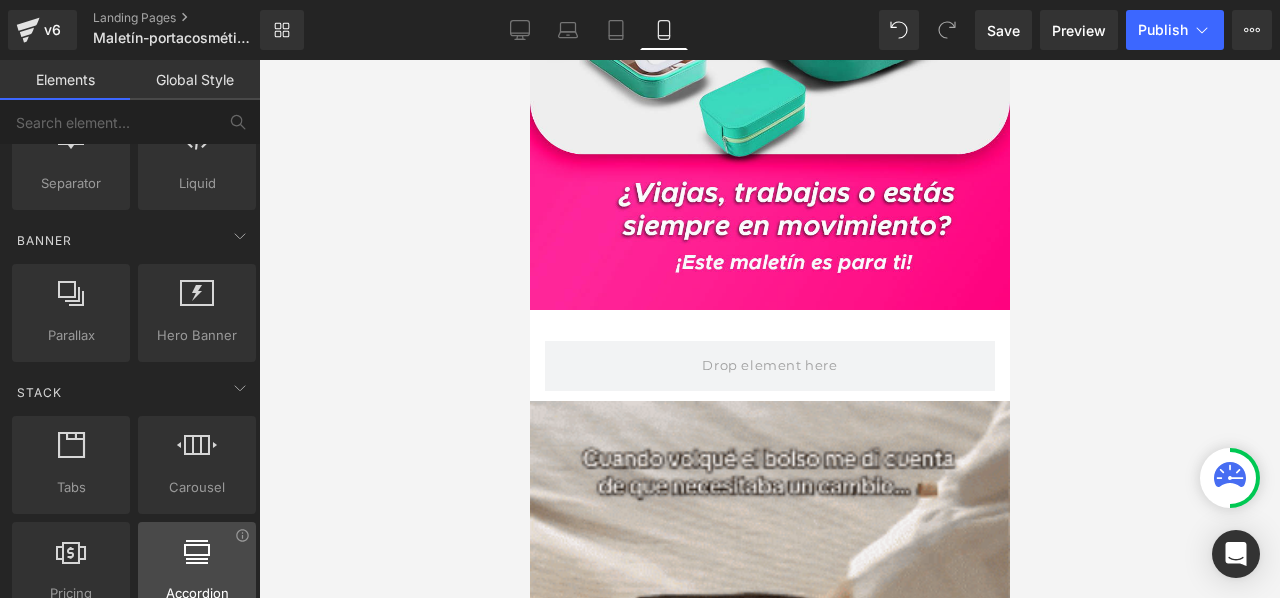 scroll, scrollTop: 200, scrollLeft: 0, axis: vertical 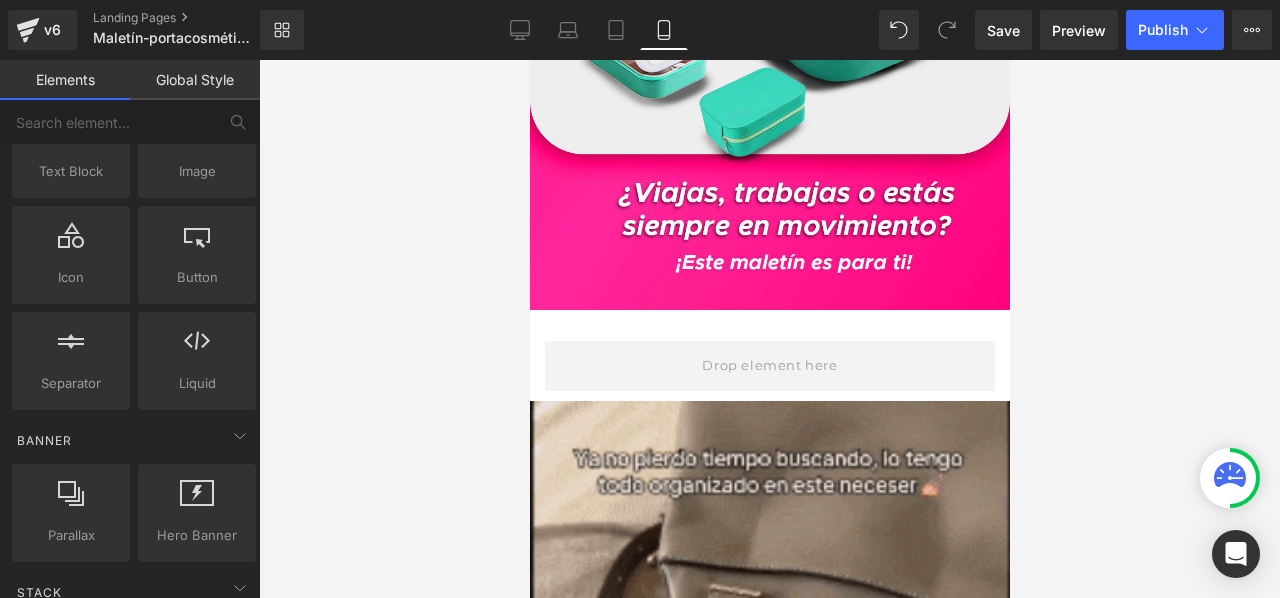 click on "Global Style" at bounding box center (195, 80) 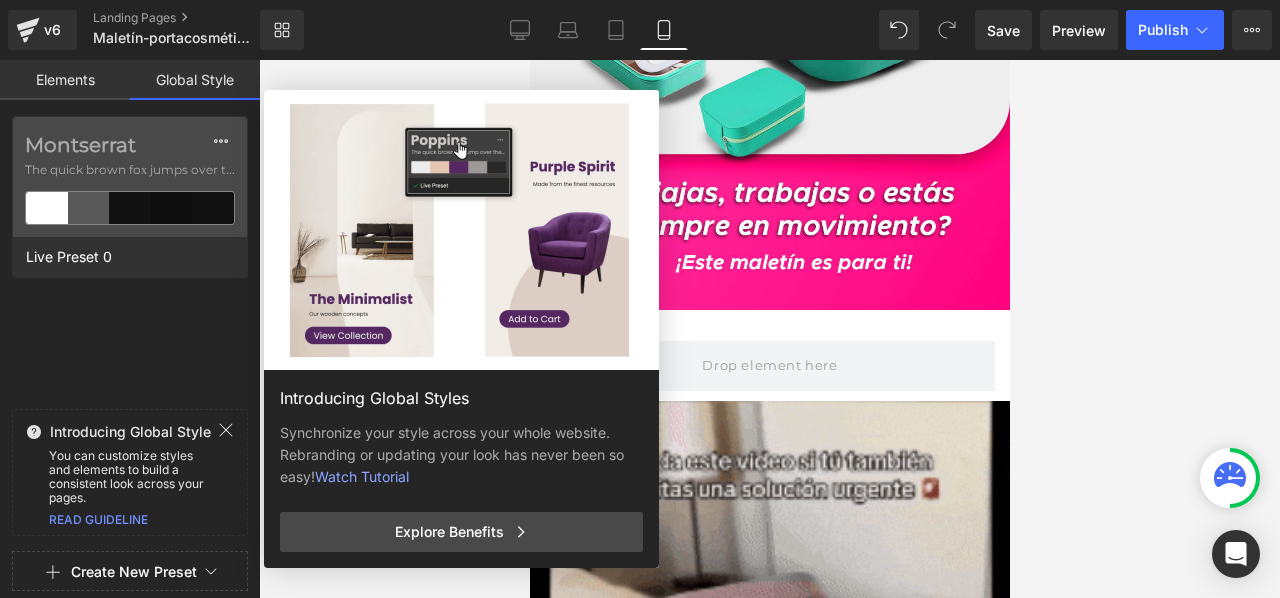 click on "Elements" at bounding box center (65, 80) 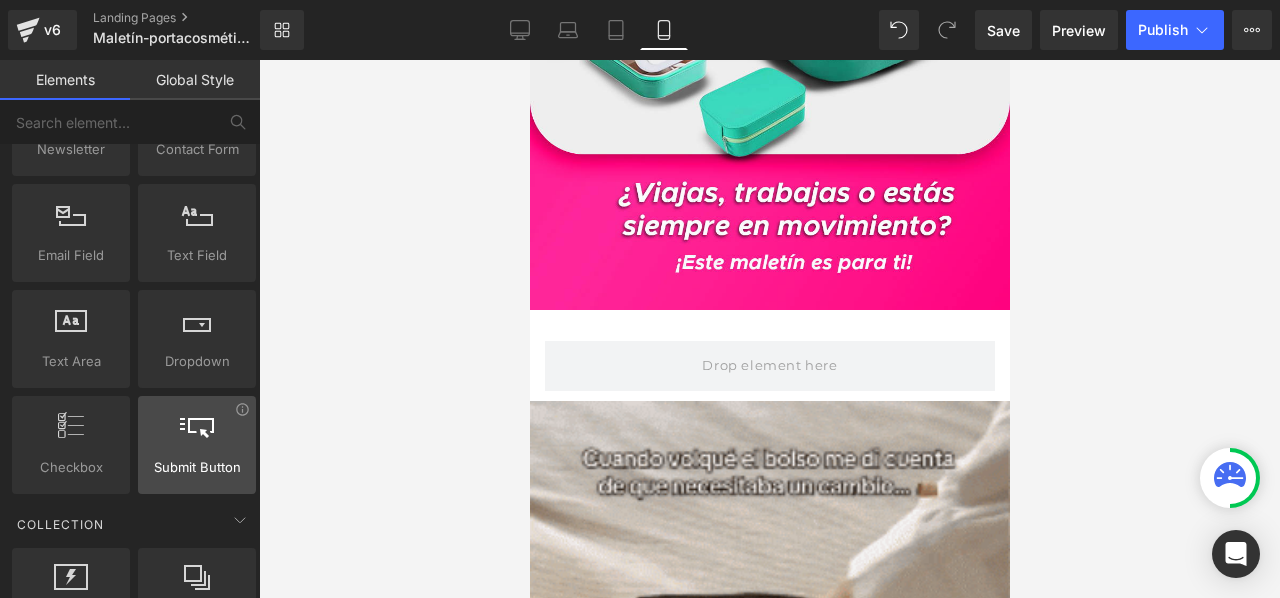 scroll, scrollTop: 3300, scrollLeft: 0, axis: vertical 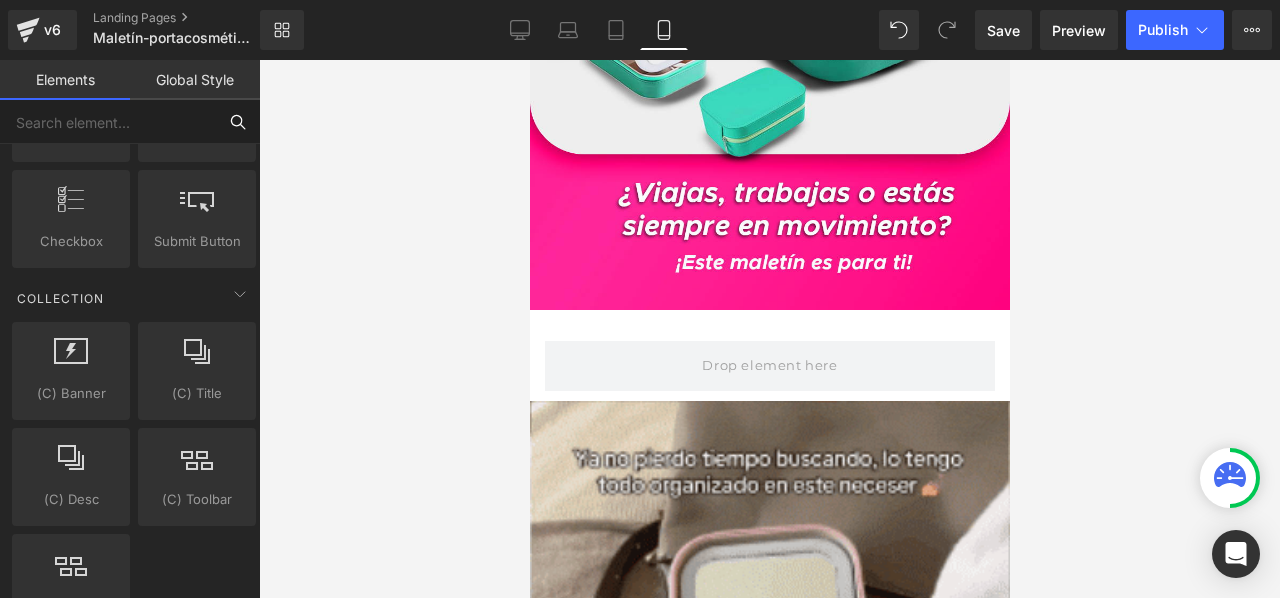 click at bounding box center (108, 122) 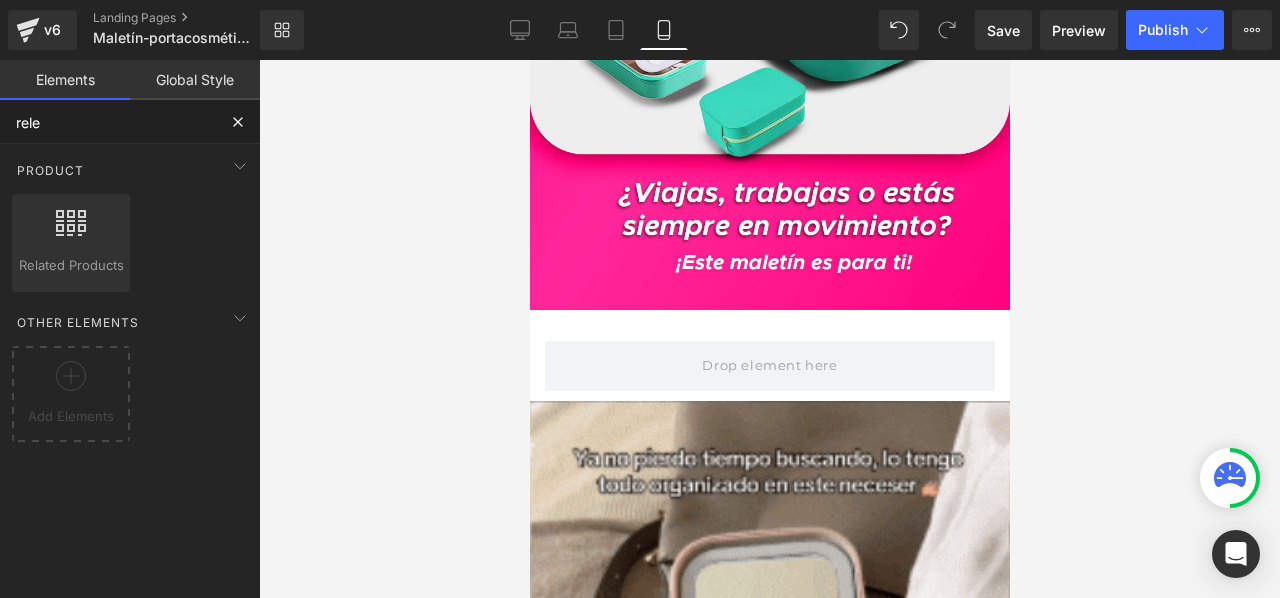 scroll, scrollTop: 0, scrollLeft: 0, axis: both 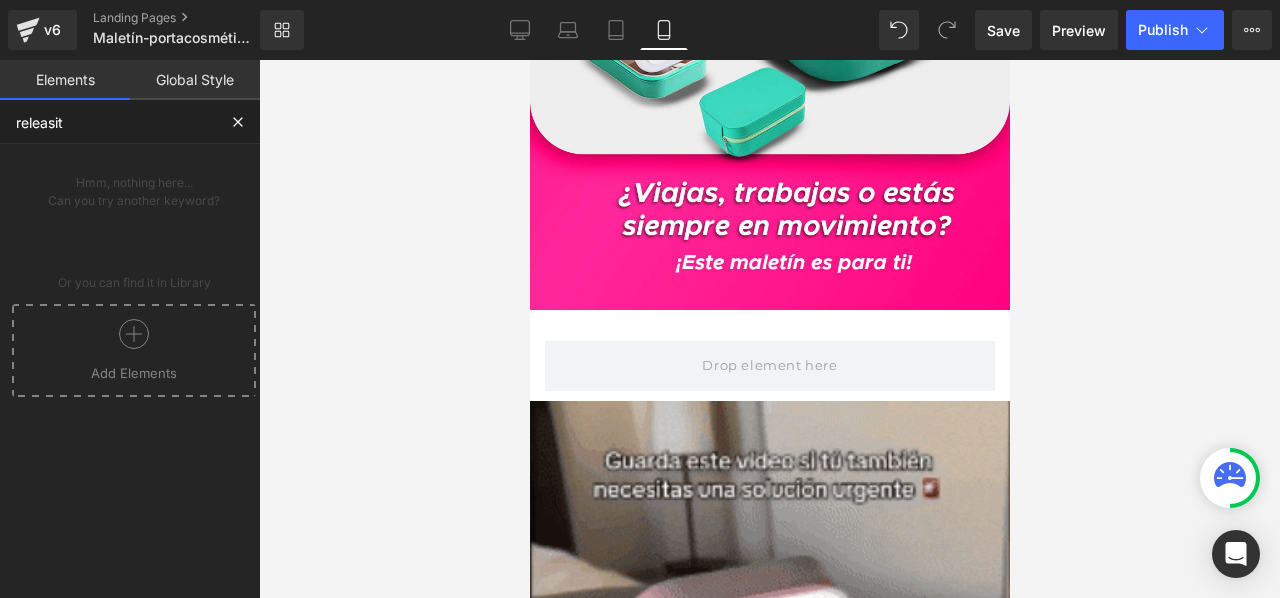 type on "releasit" 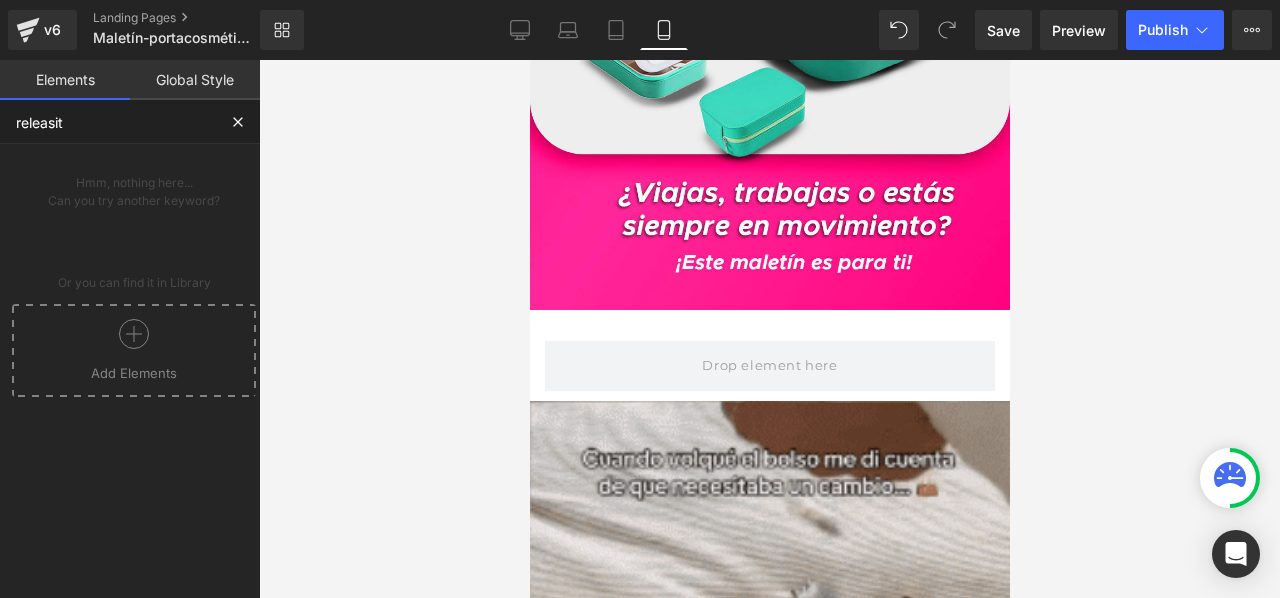click 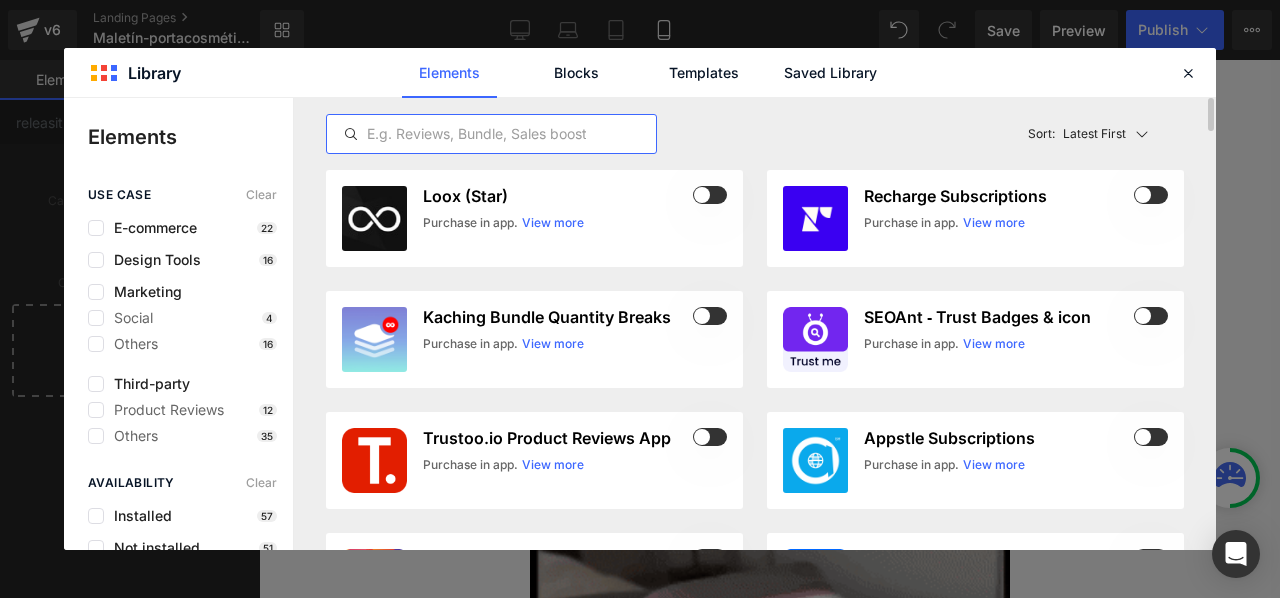click at bounding box center [491, 134] 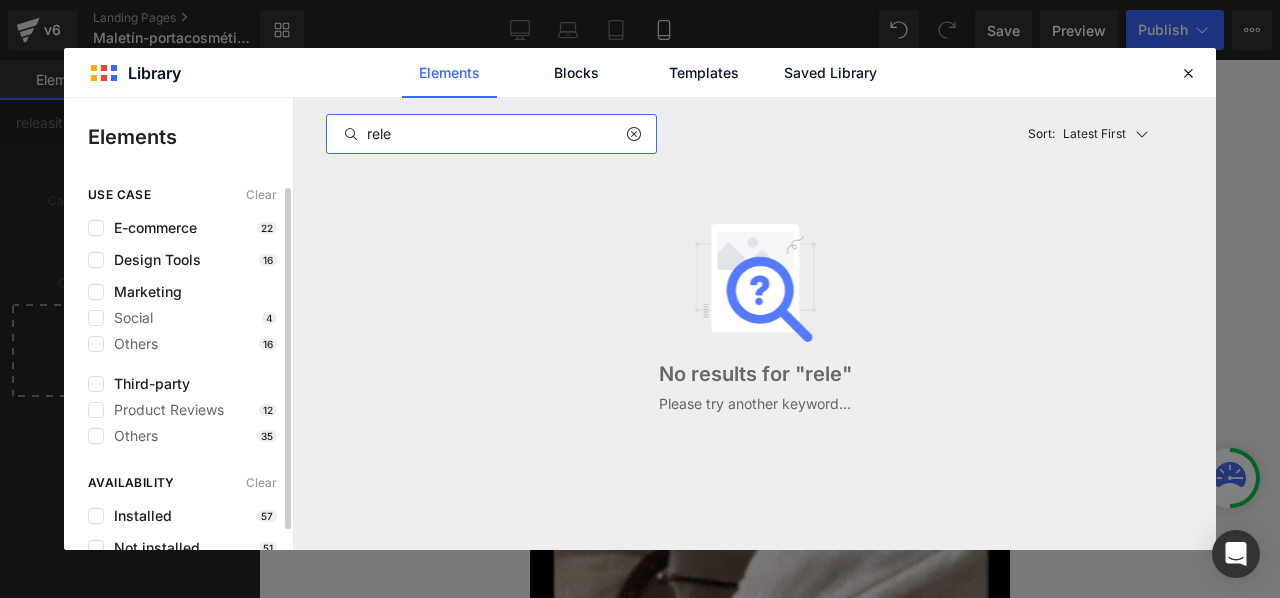 type on "rele" 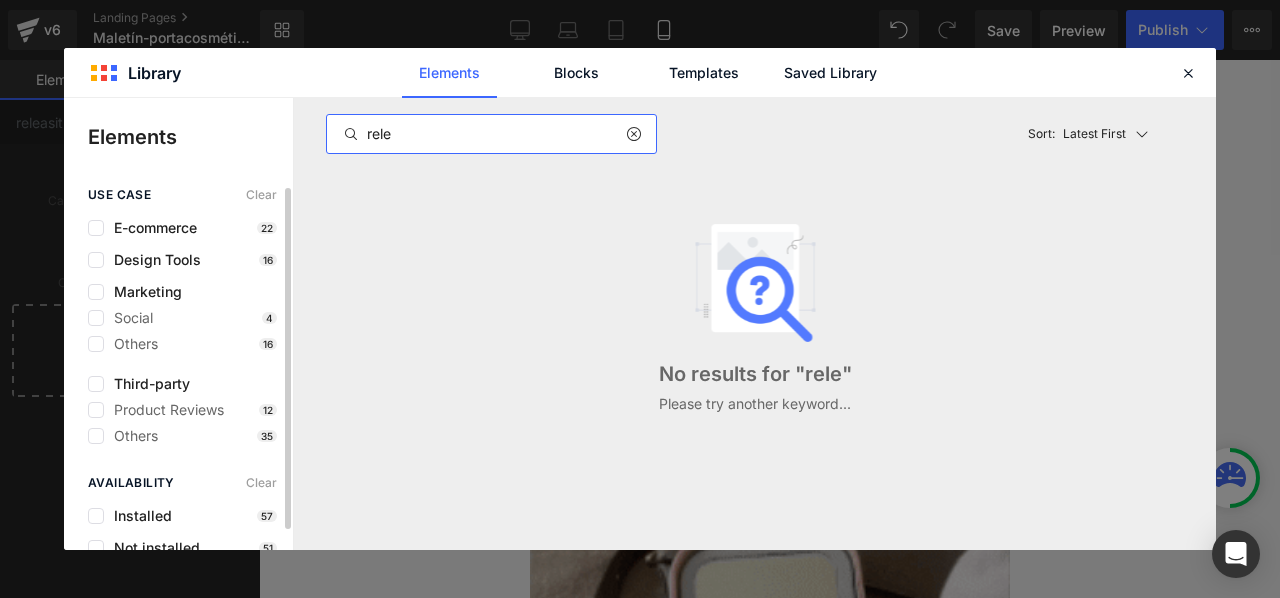 click on "E-commerce 22" at bounding box center [182, 228] 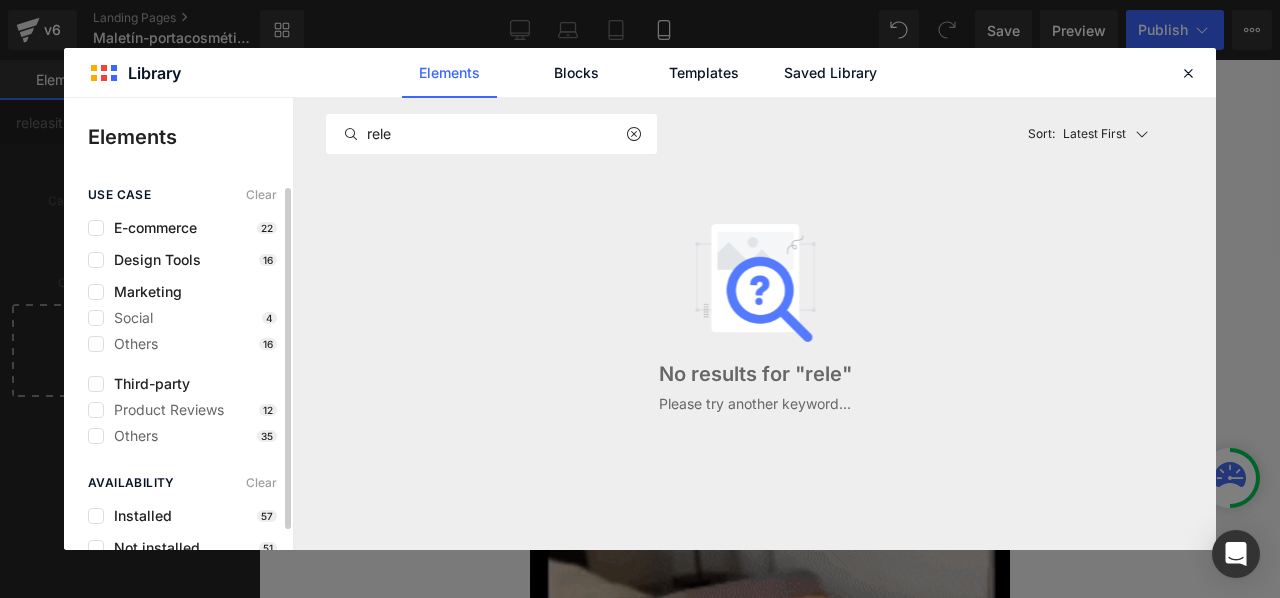 click on "E-commerce 22" at bounding box center [182, 228] 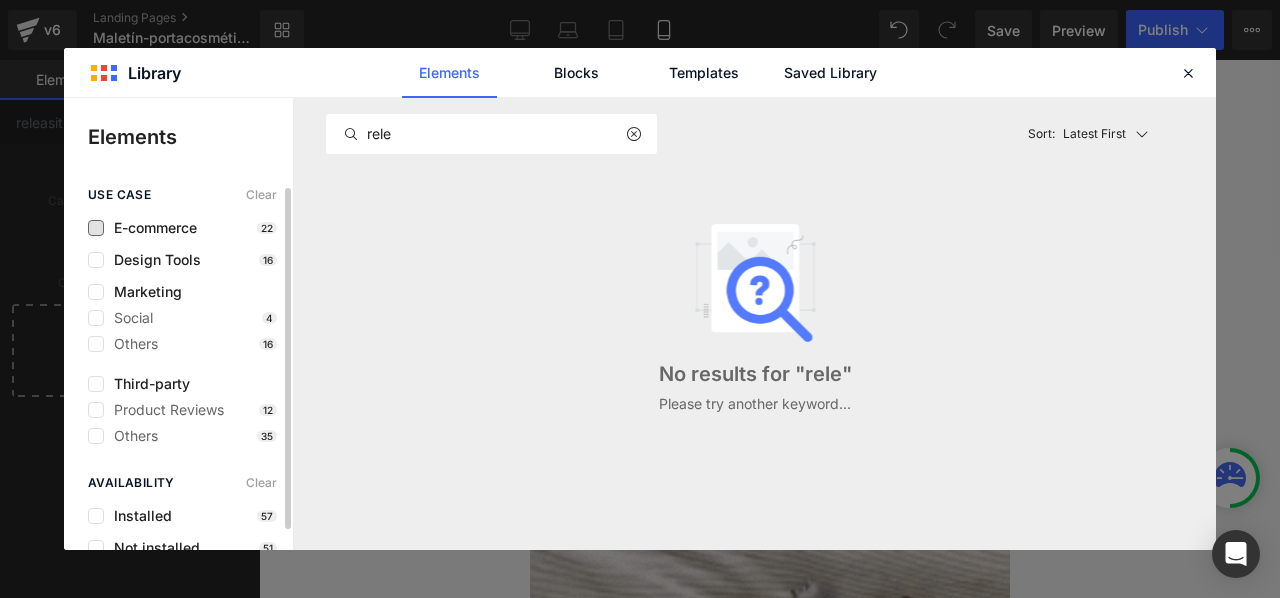click on "E-commerce" at bounding box center [150, 228] 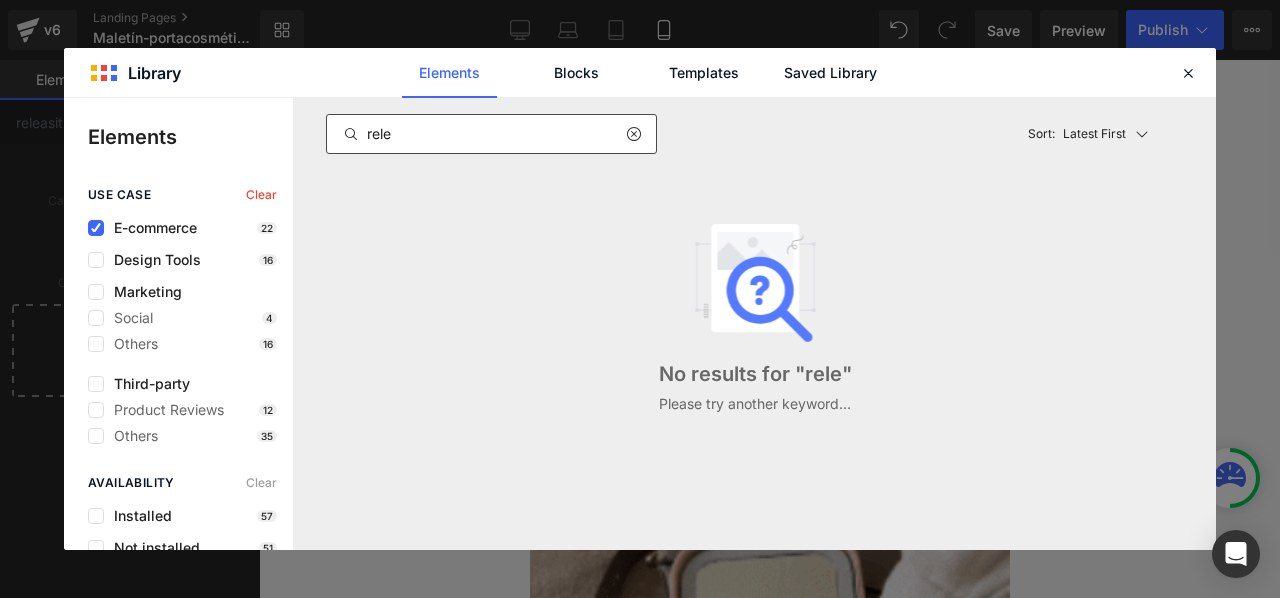 click at bounding box center [633, 134] 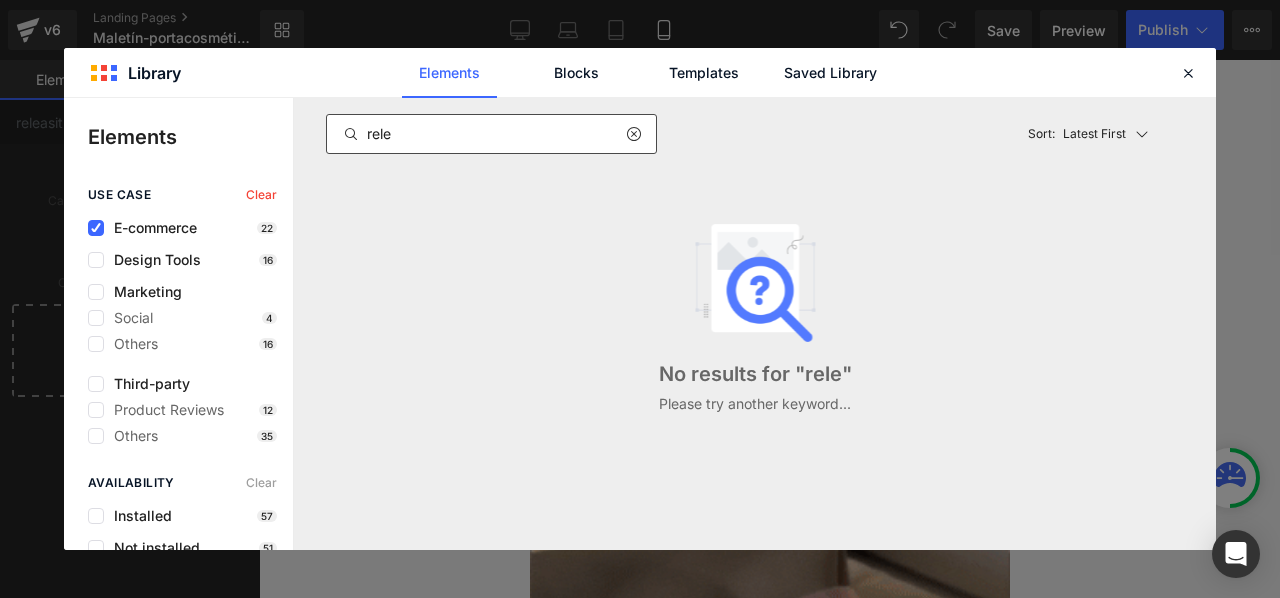 type 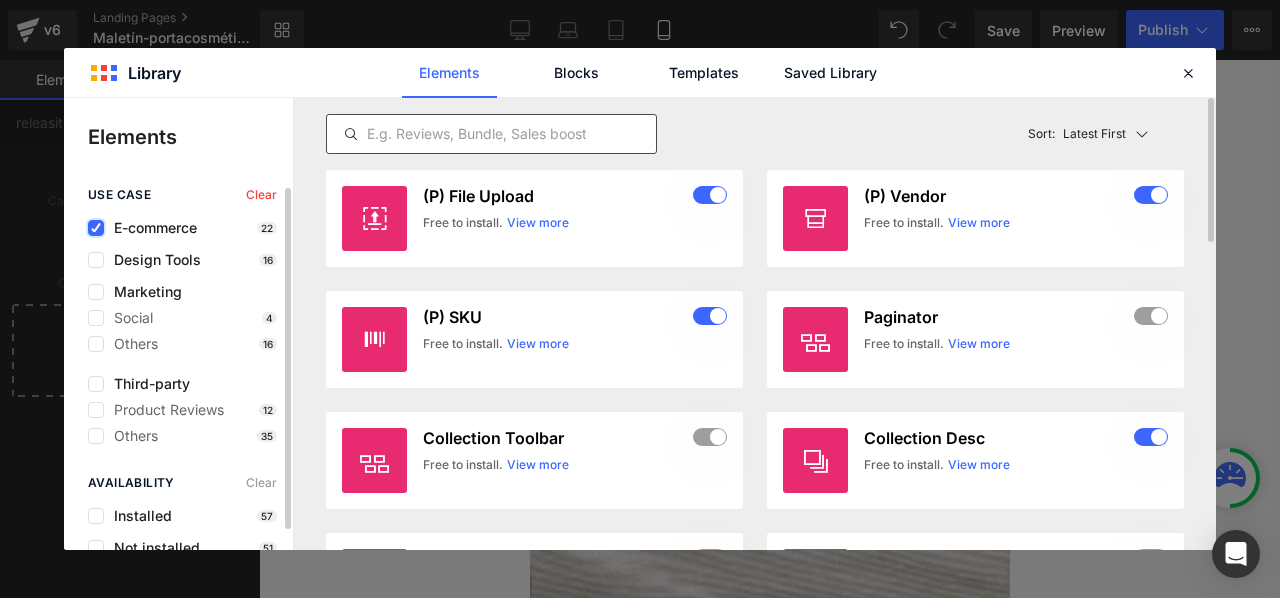 click at bounding box center (96, 228) 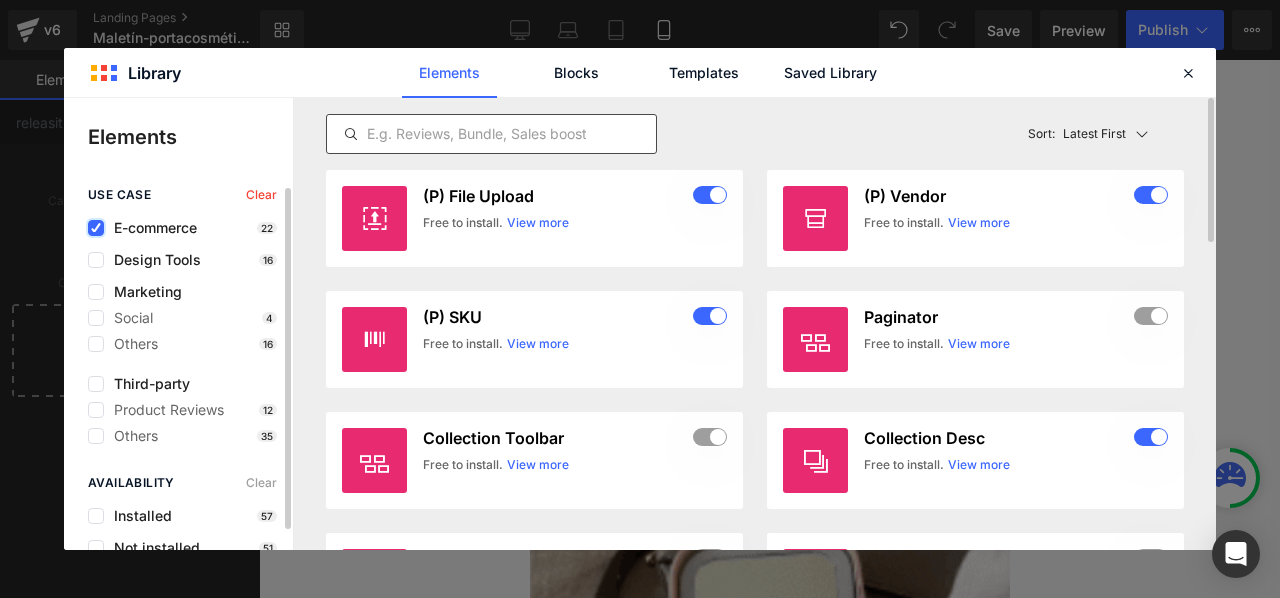 click at bounding box center (96, 228) 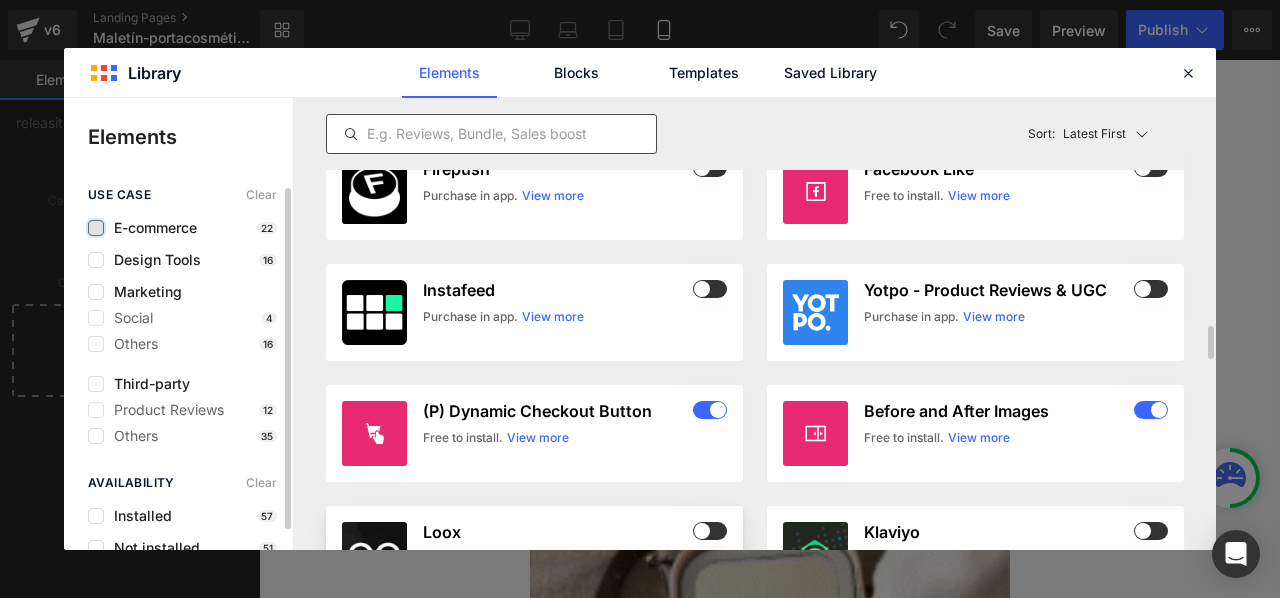 scroll, scrollTop: 1900, scrollLeft: 0, axis: vertical 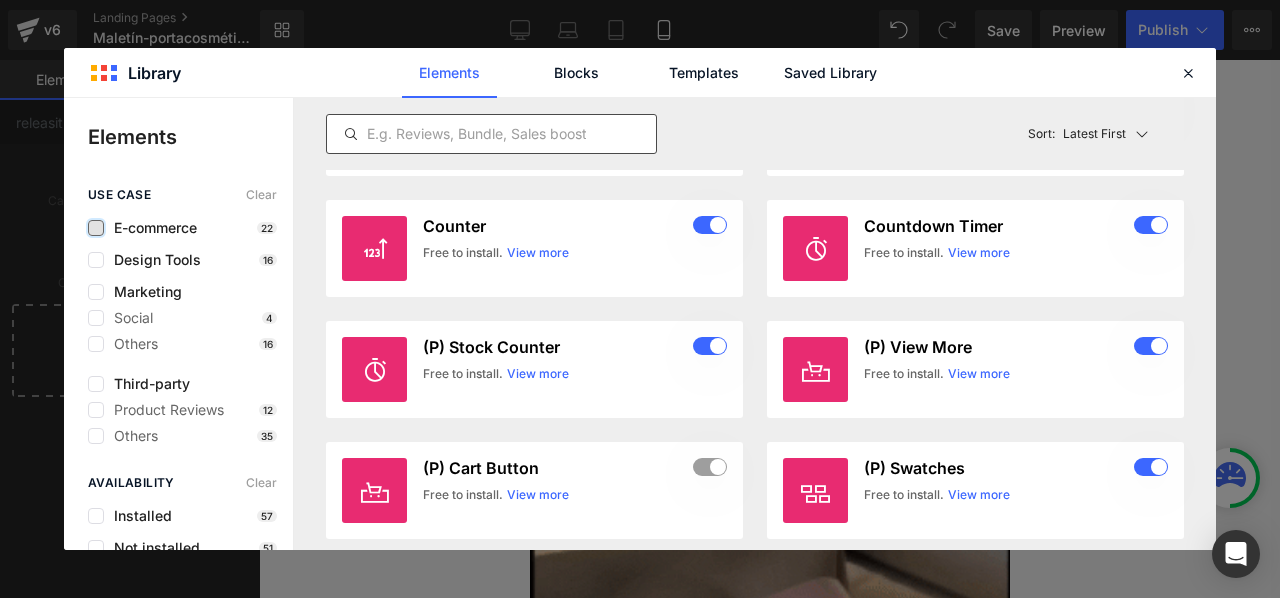 click on "E-commerce" at bounding box center (150, 228) 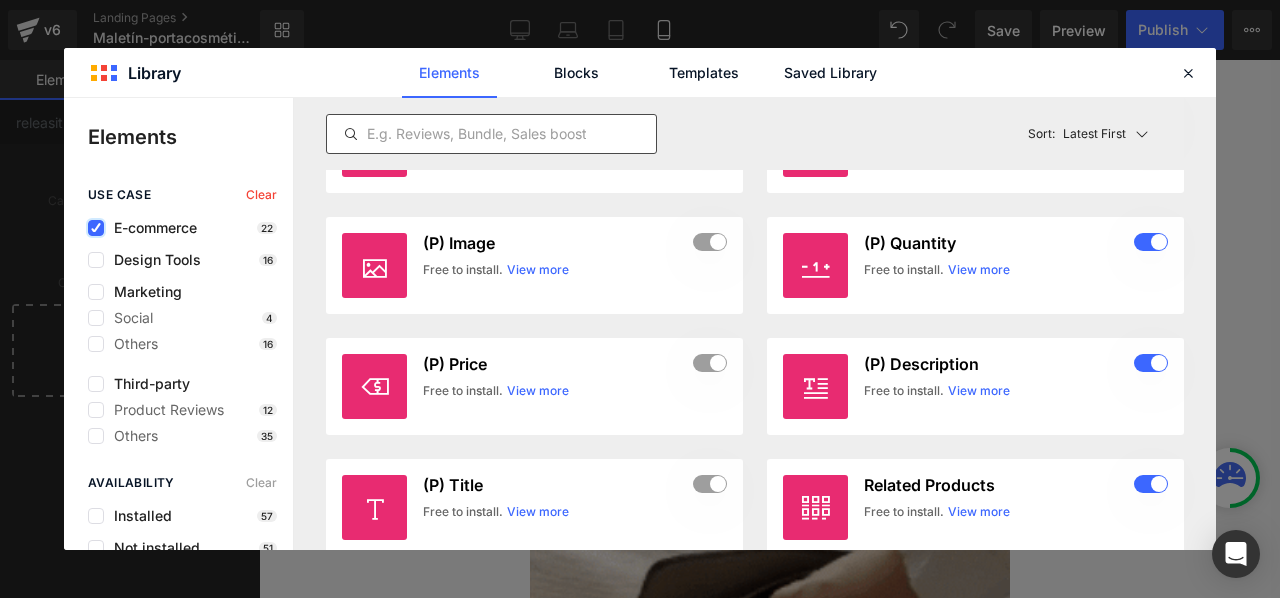 scroll, scrollTop: 964, scrollLeft: 0, axis: vertical 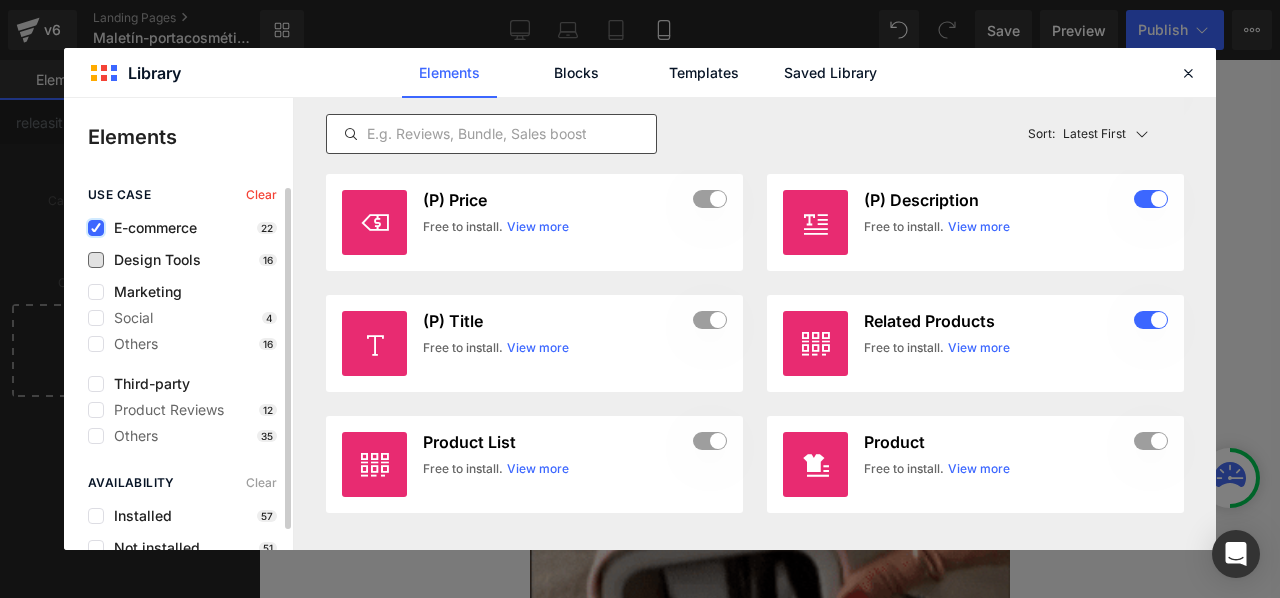 click on "Design Tools" at bounding box center [152, 260] 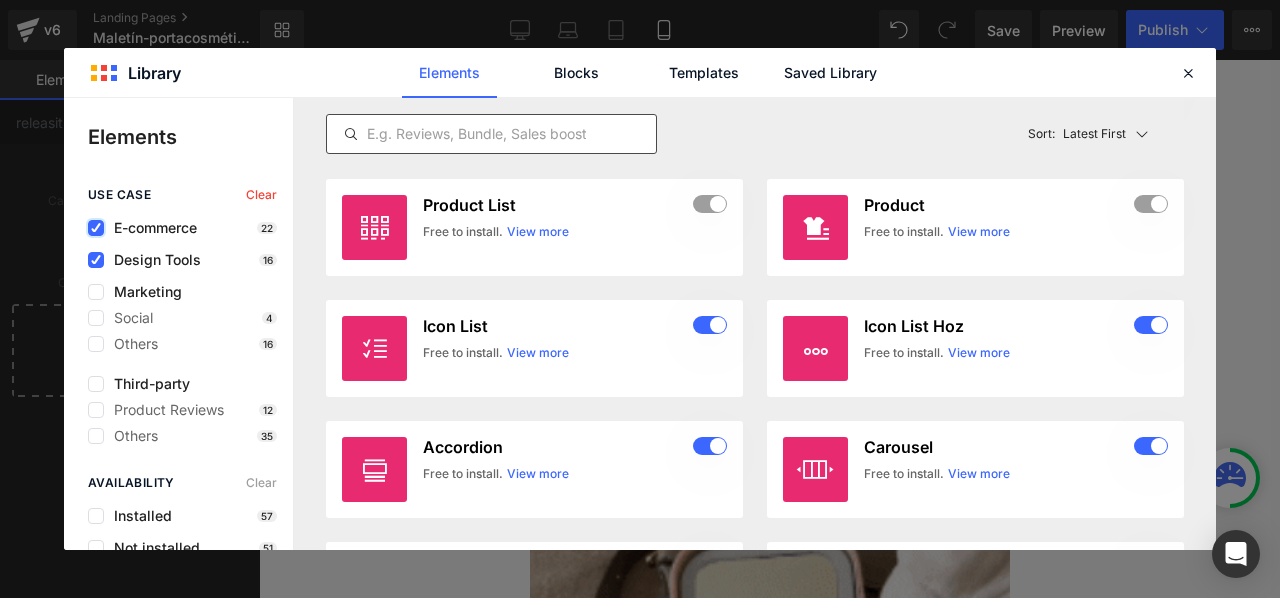 scroll, scrollTop: 1932, scrollLeft: 0, axis: vertical 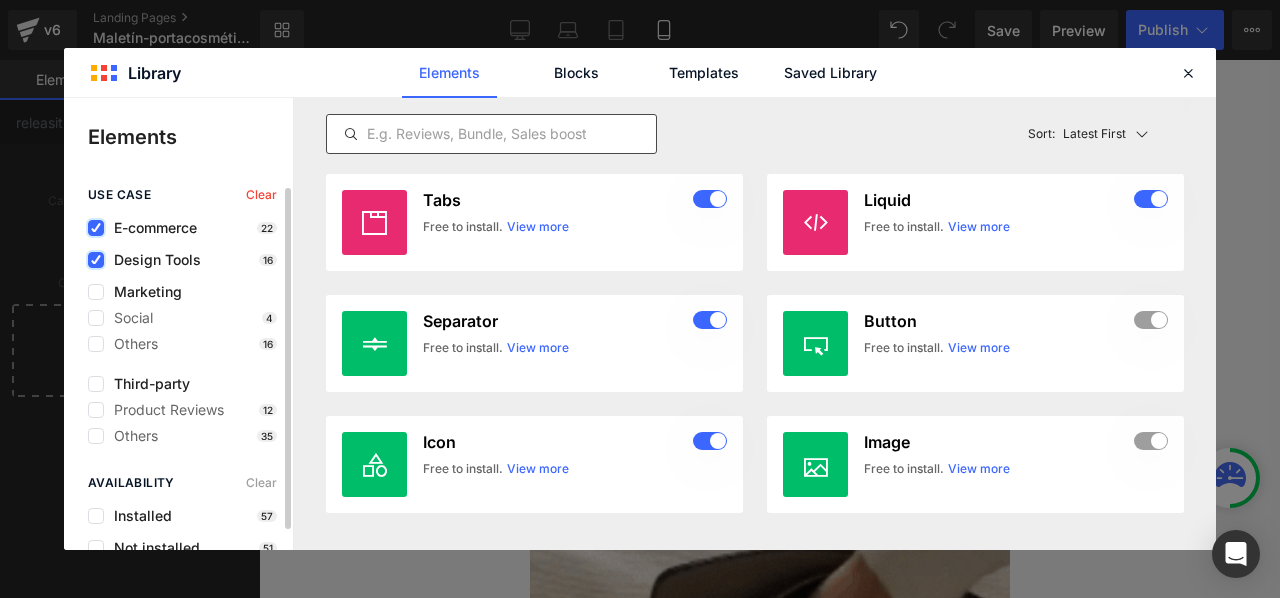 click at bounding box center [96, 260] 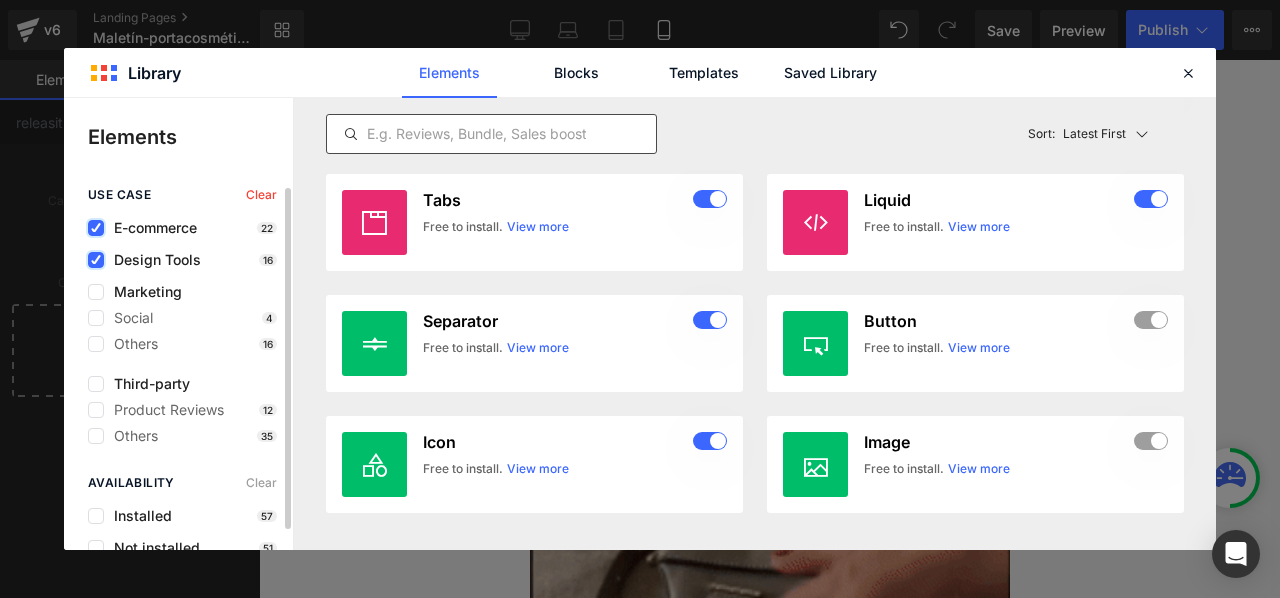 click at bounding box center [96, 260] 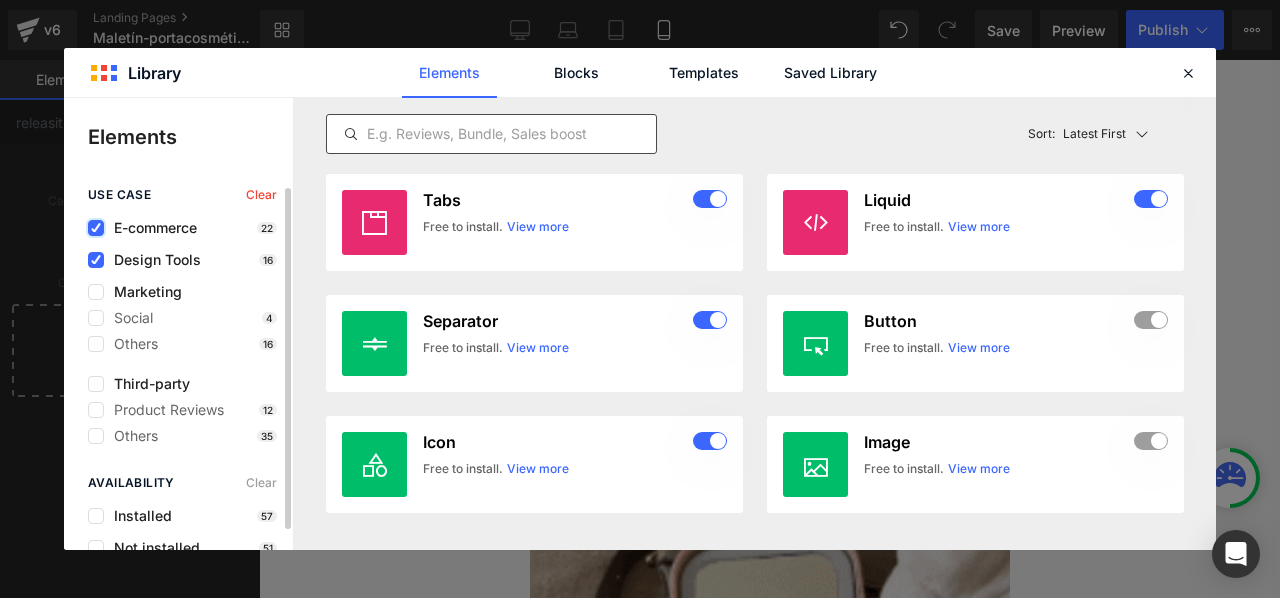 scroll, scrollTop: 964, scrollLeft: 0, axis: vertical 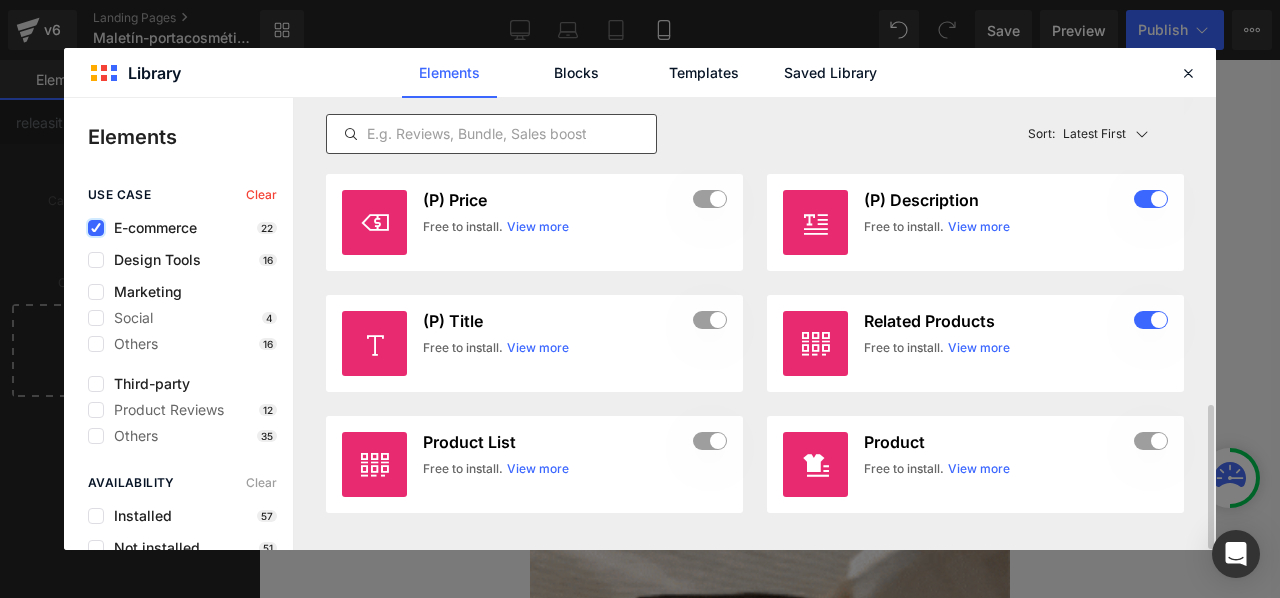 click at bounding box center [96, 228] 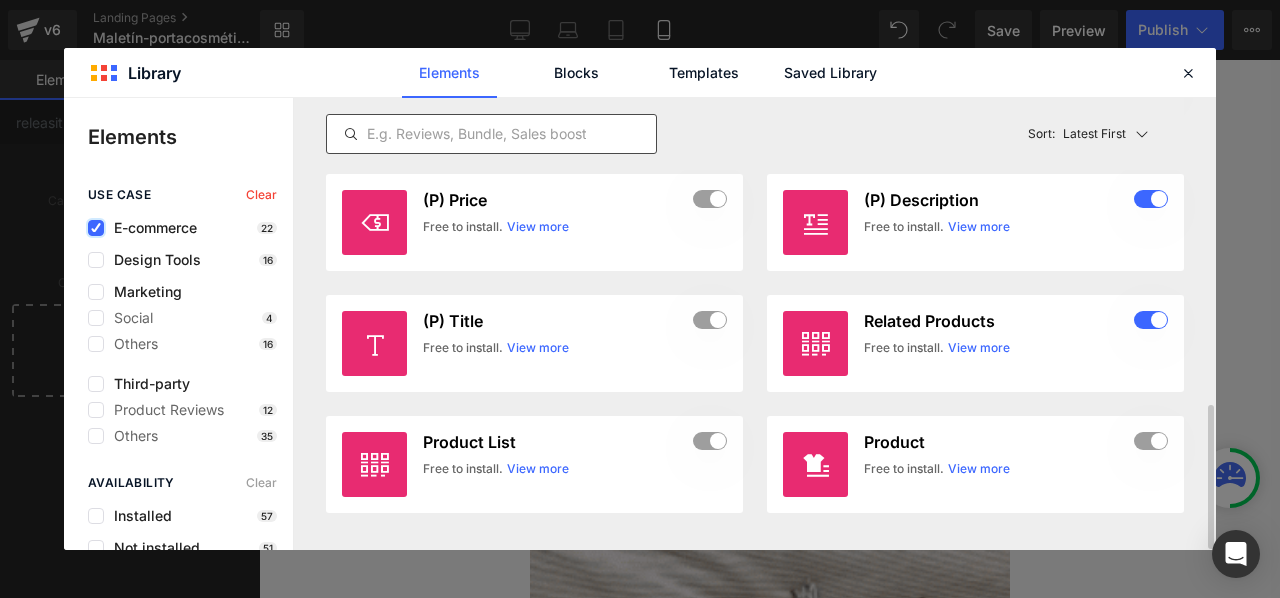 click at bounding box center (96, 228) 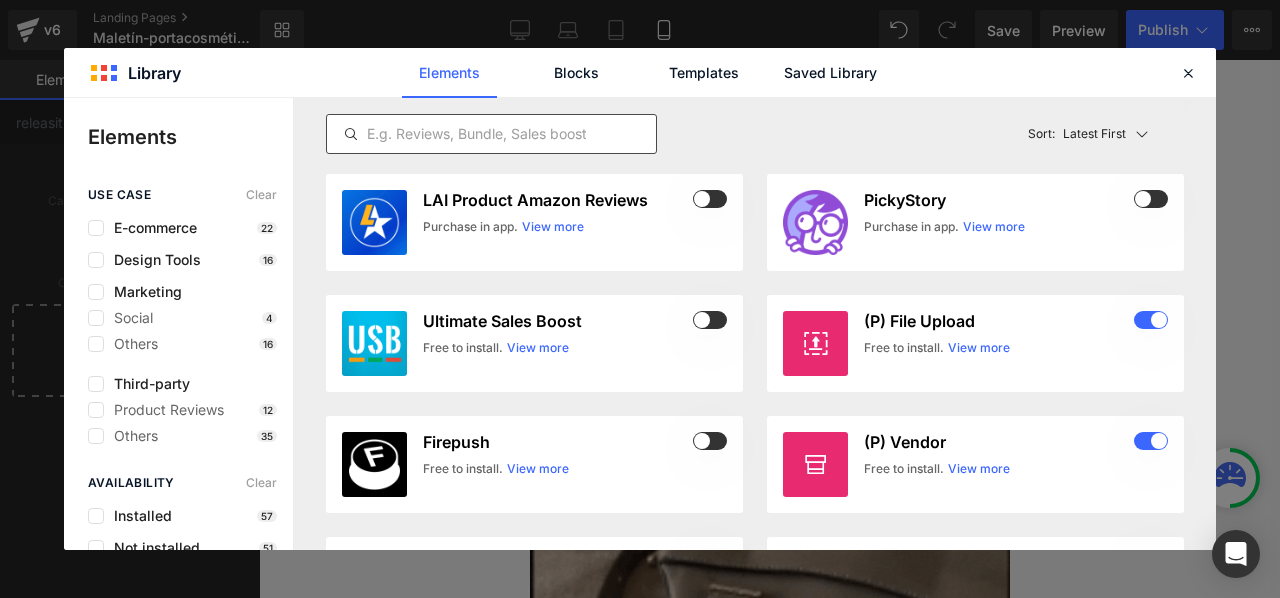 scroll, scrollTop: 22, scrollLeft: 0, axis: vertical 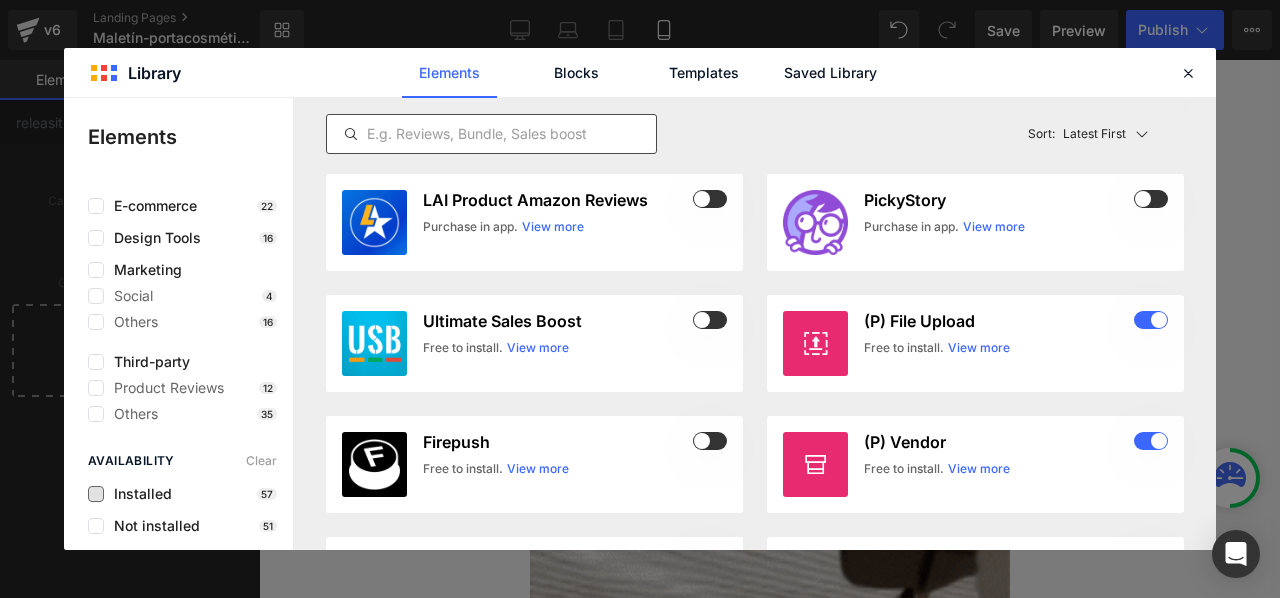 click on "Installed" at bounding box center (138, 494) 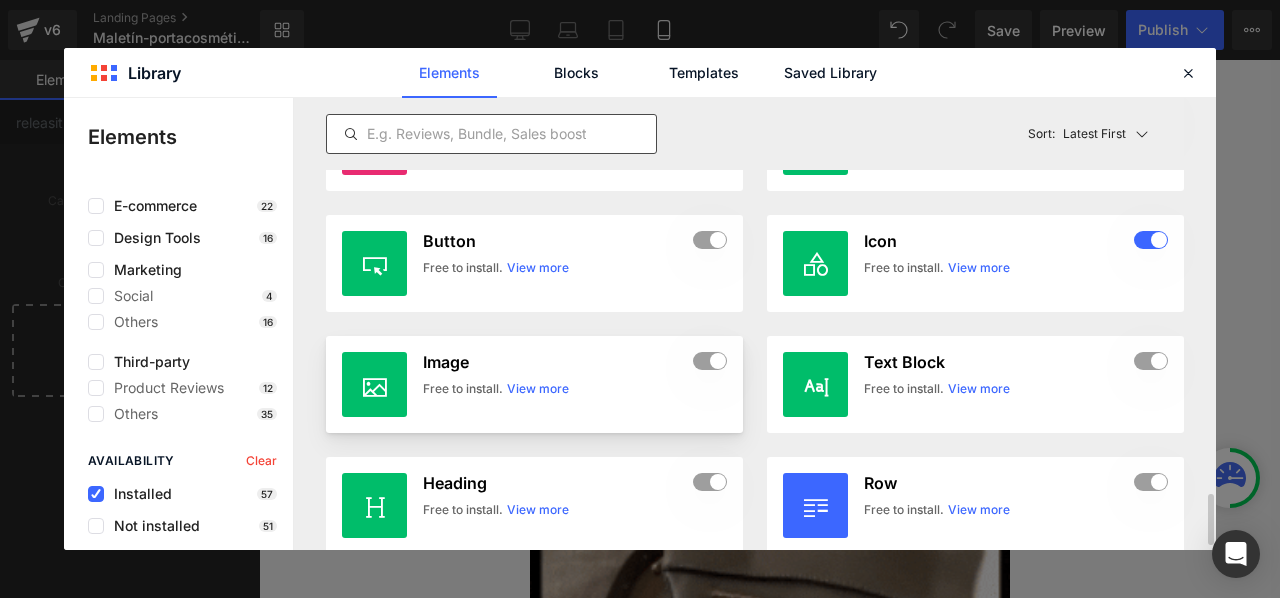 scroll, scrollTop: 3506, scrollLeft: 0, axis: vertical 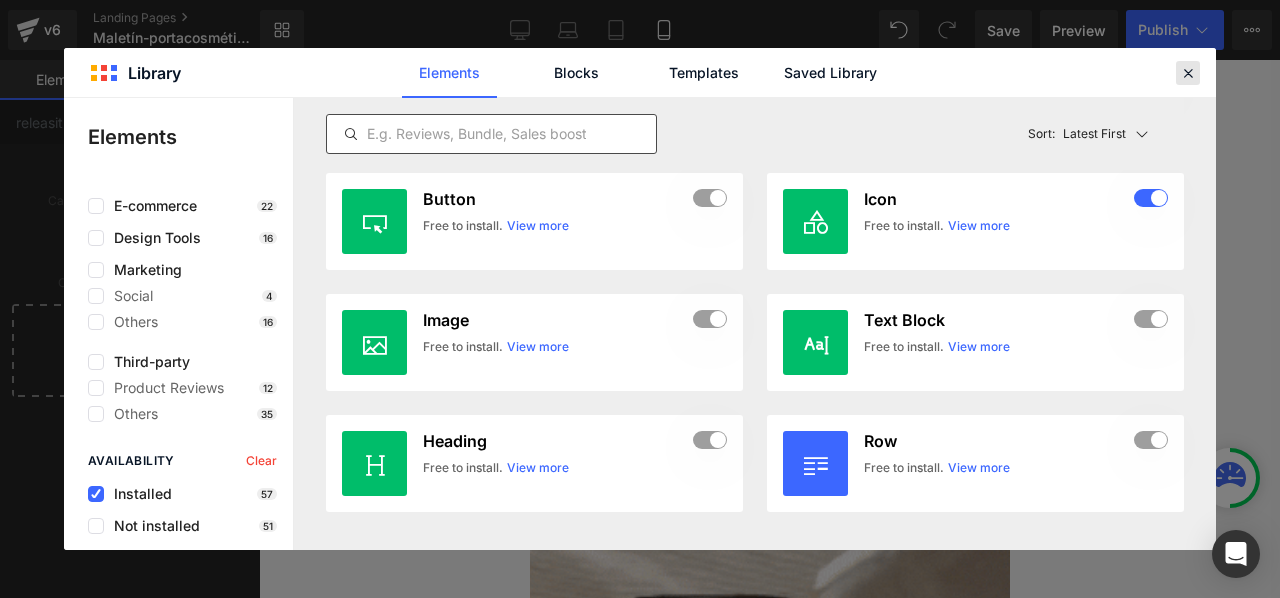 click at bounding box center (1188, 73) 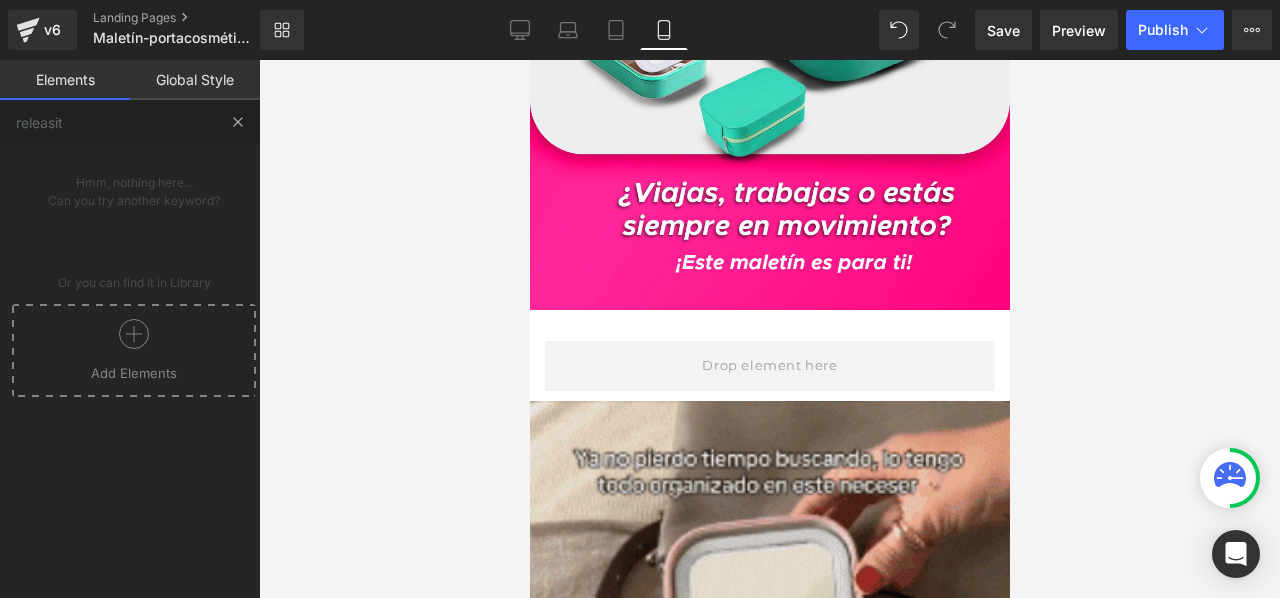 click at bounding box center [238, 122] 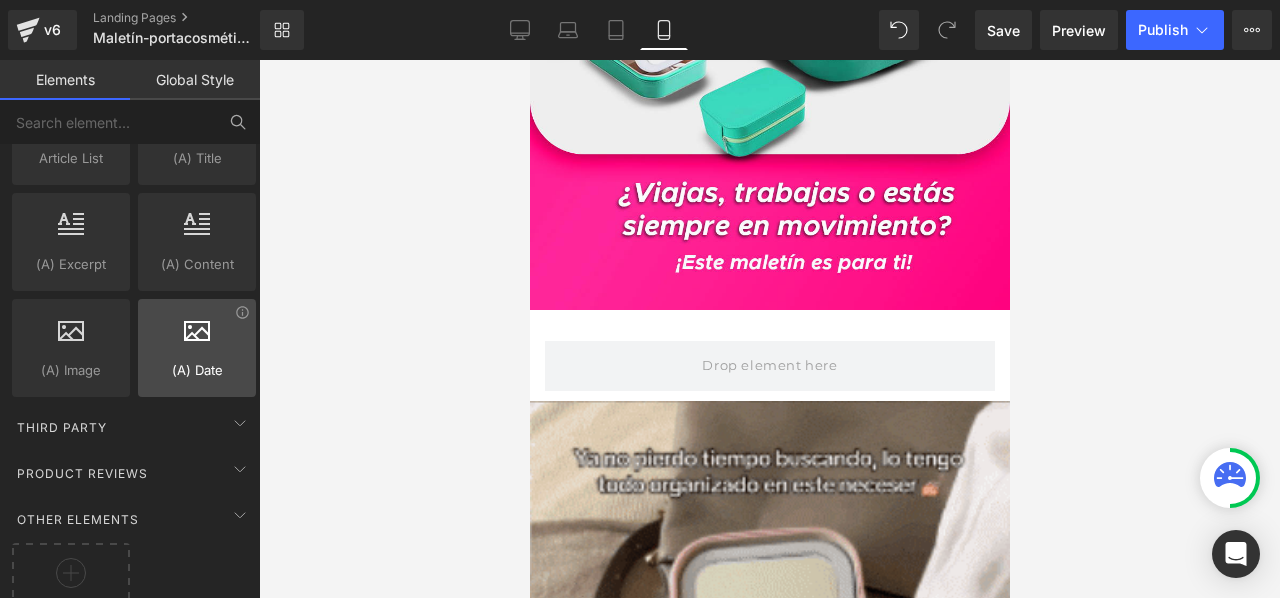 scroll, scrollTop: 3930, scrollLeft: 0, axis: vertical 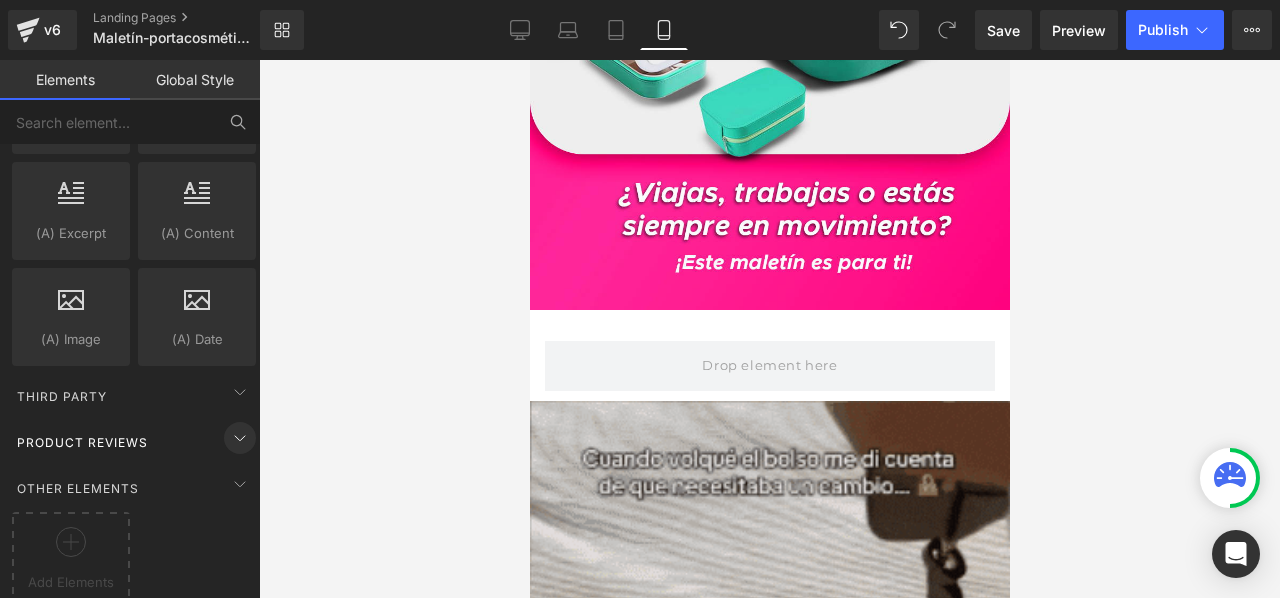 click 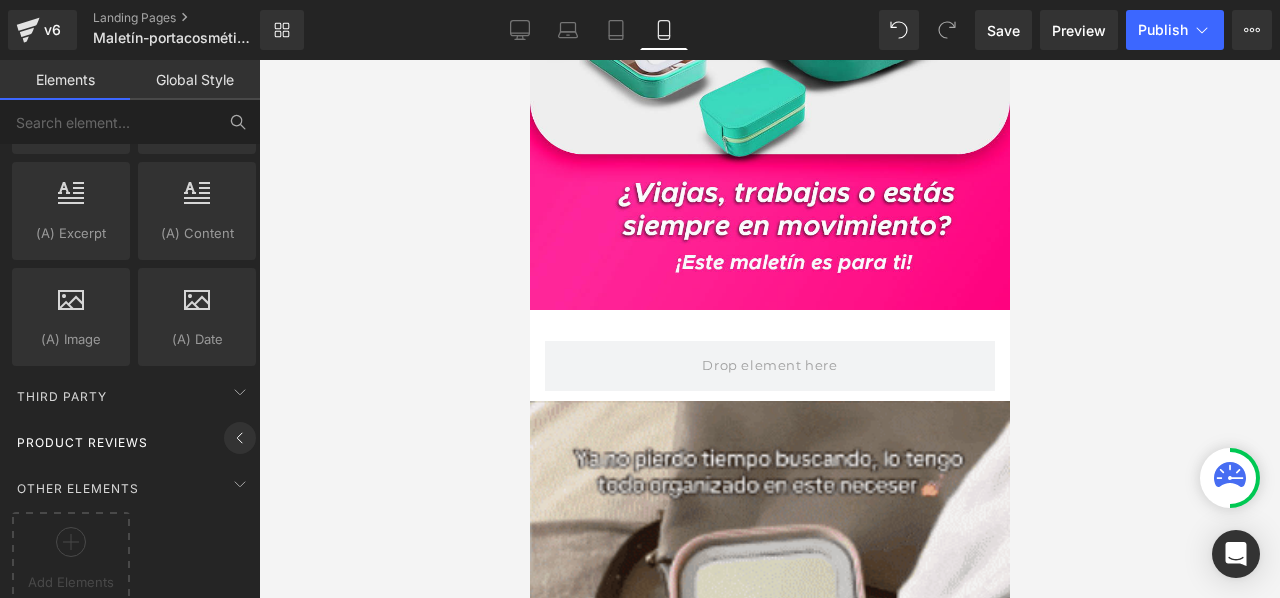 click 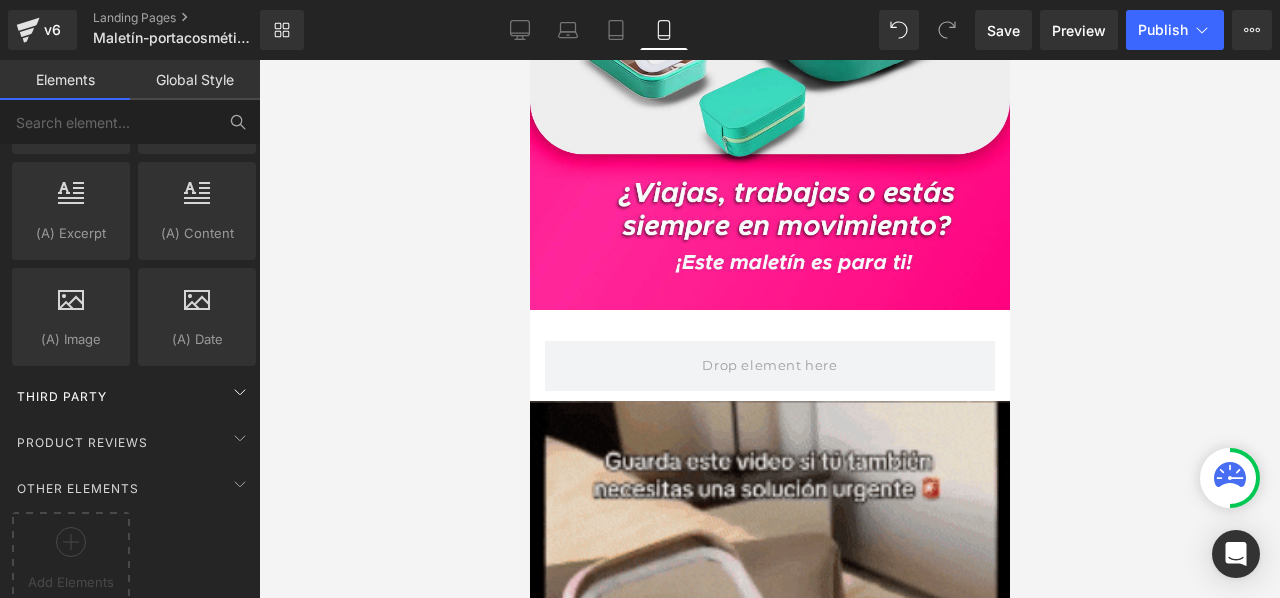 click on "Third Party" at bounding box center (134, 396) 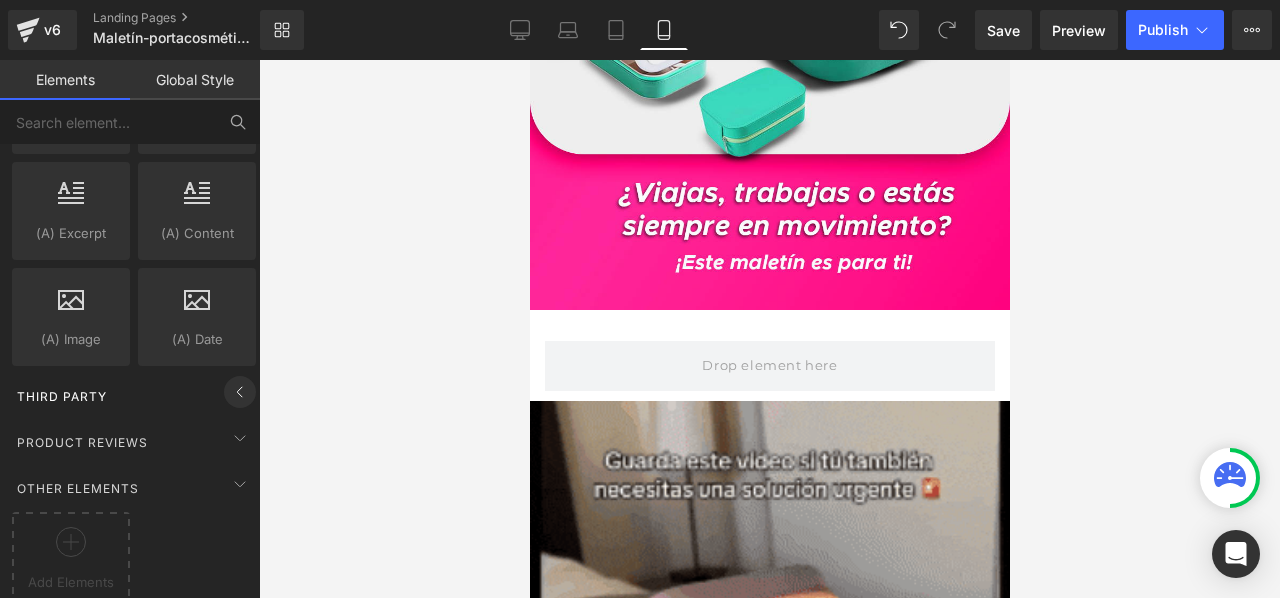 click 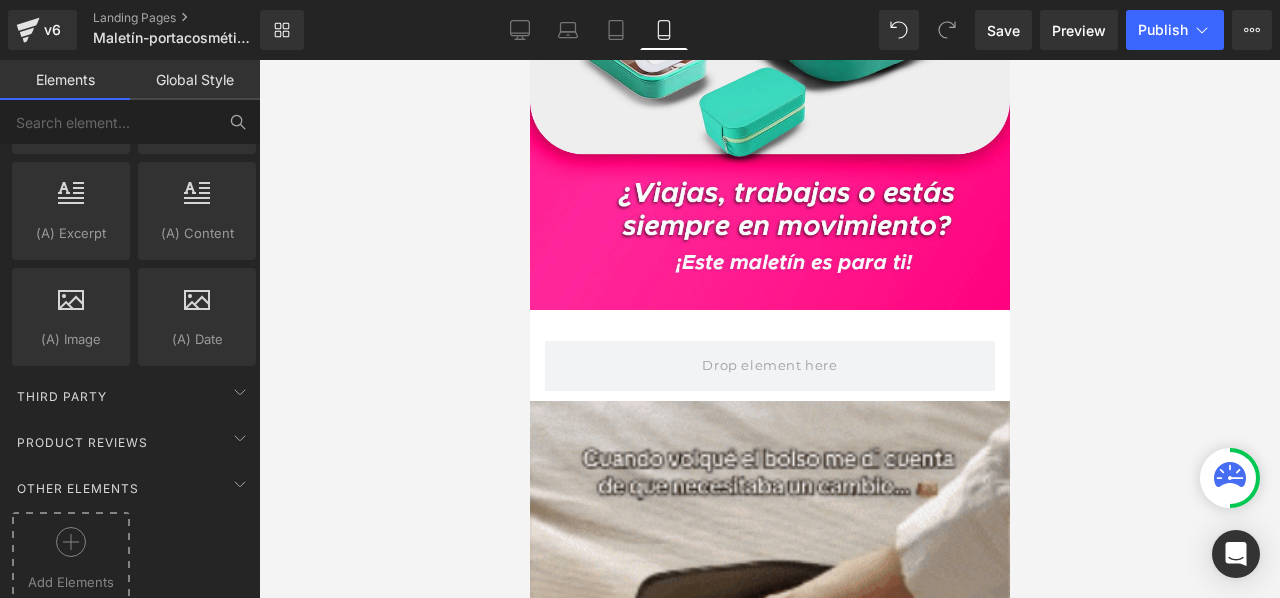 click 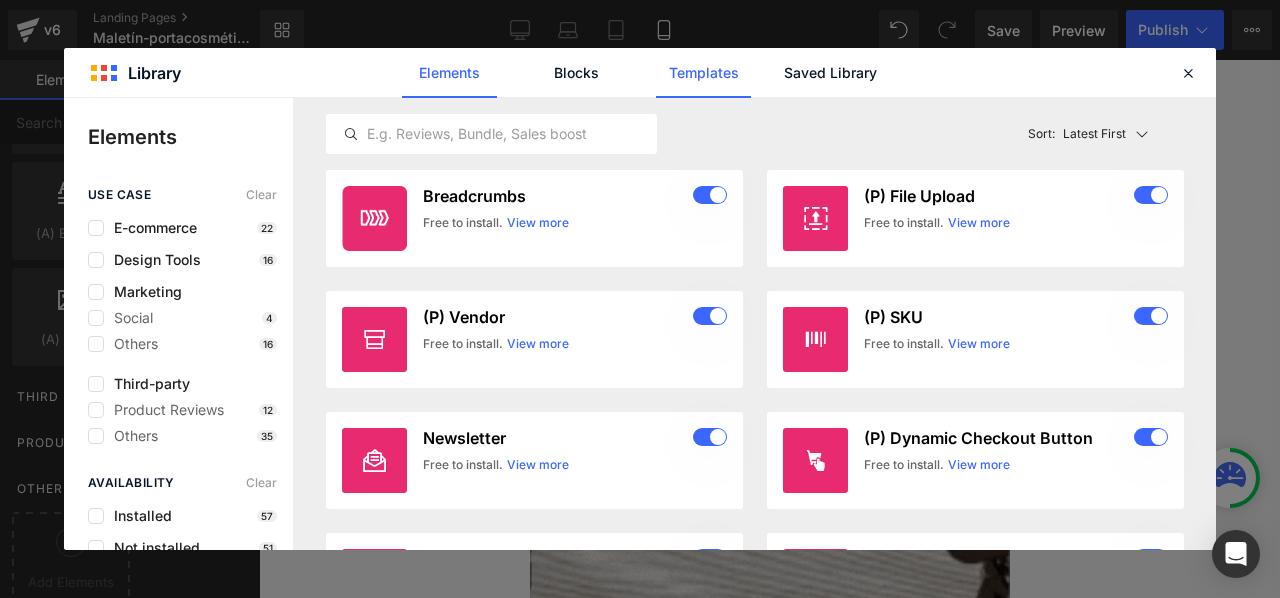 click on "Templates" 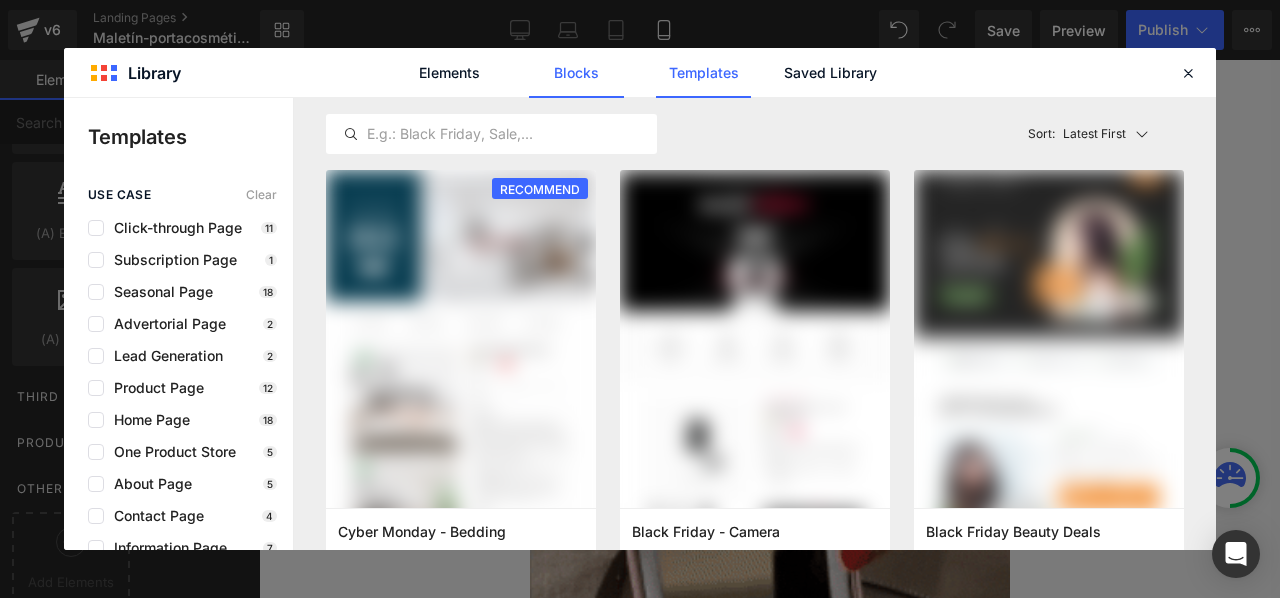 click on "Blocks" 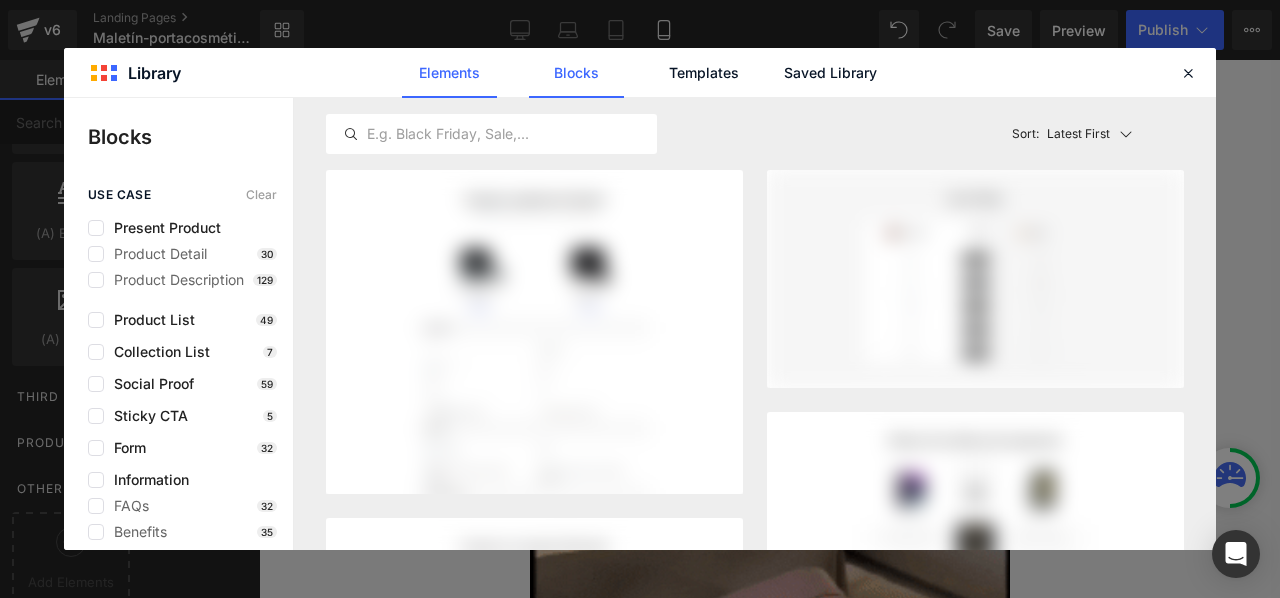click on "Elements" 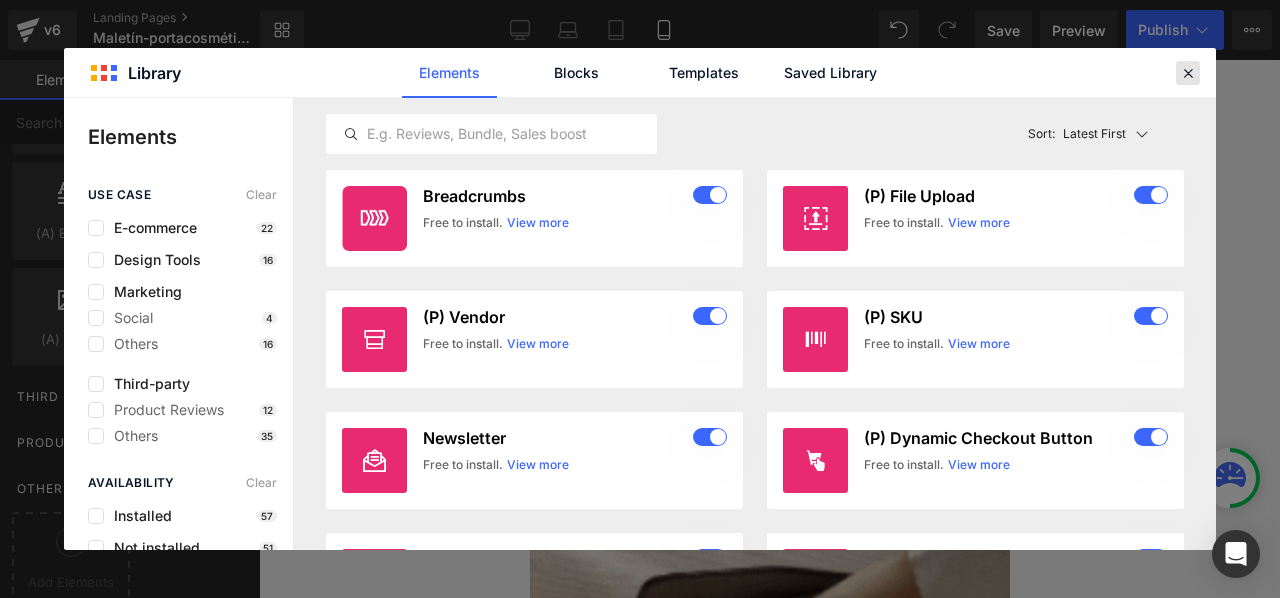 click 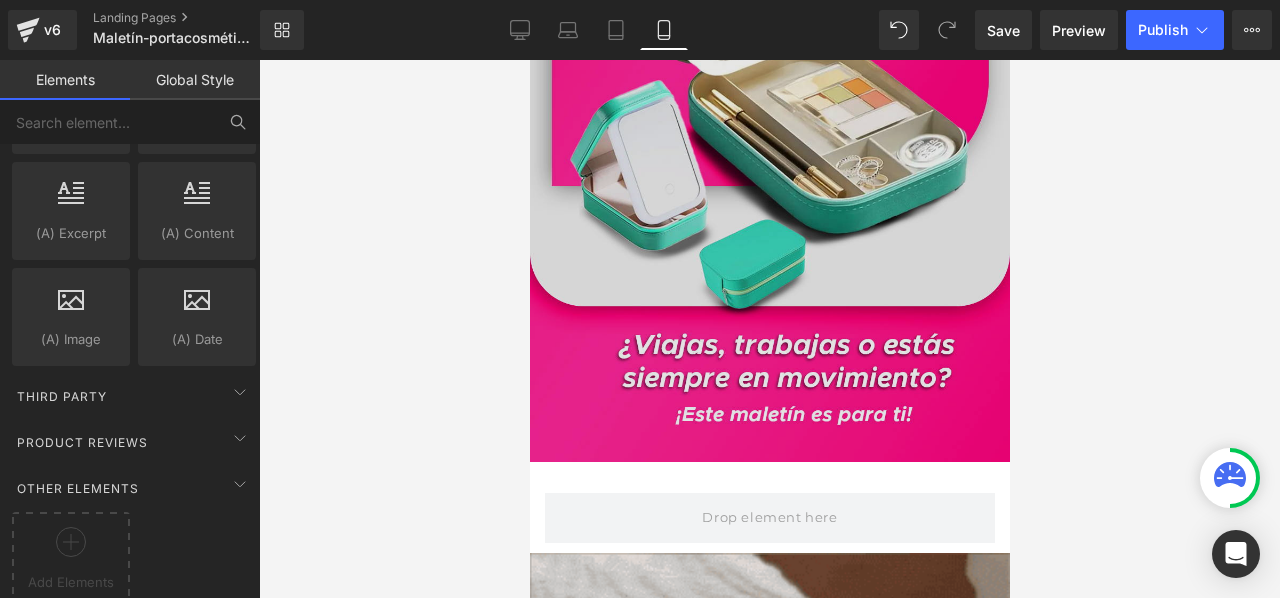 scroll, scrollTop: 300, scrollLeft: 0, axis: vertical 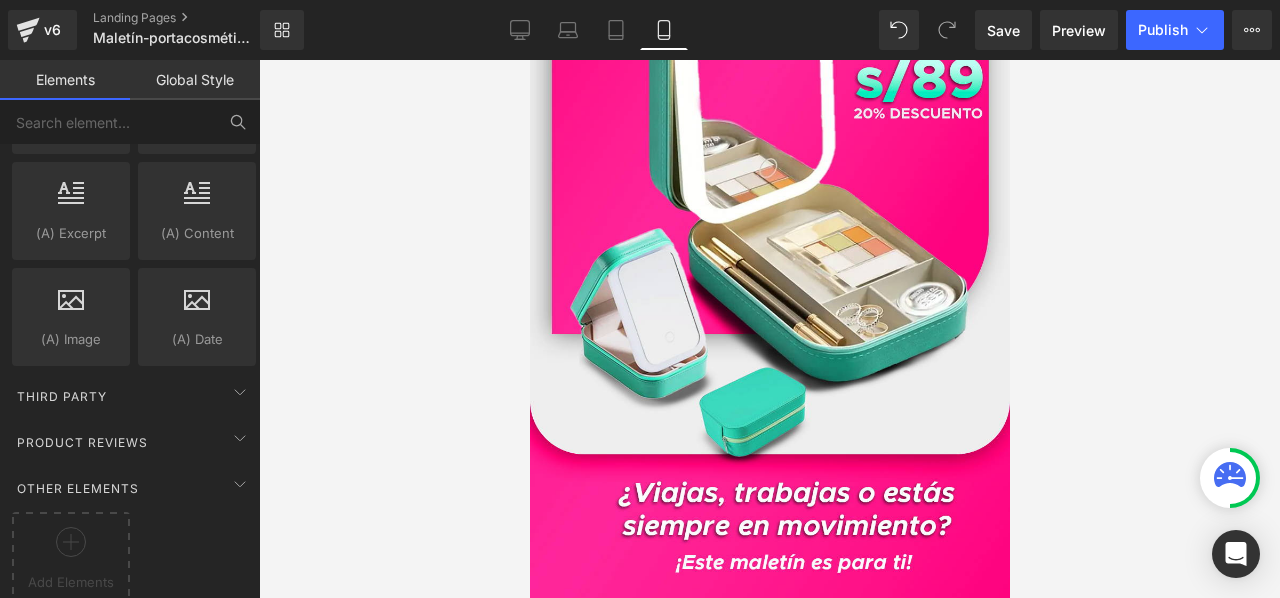 click at bounding box center [769, 329] 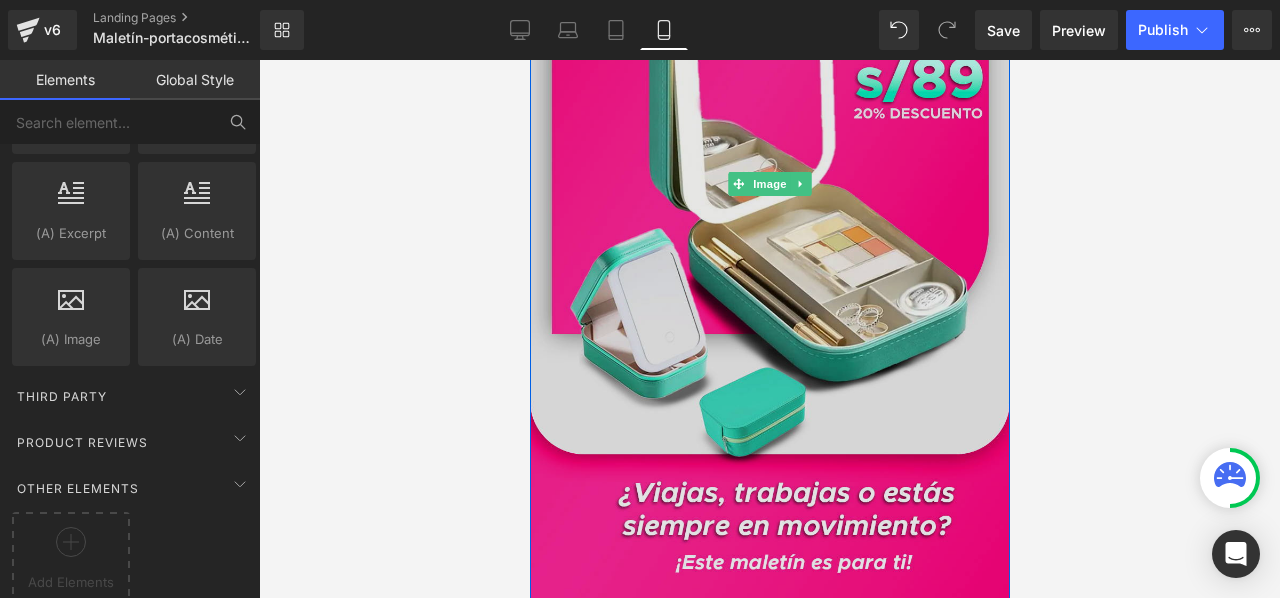 scroll, scrollTop: 700, scrollLeft: 0, axis: vertical 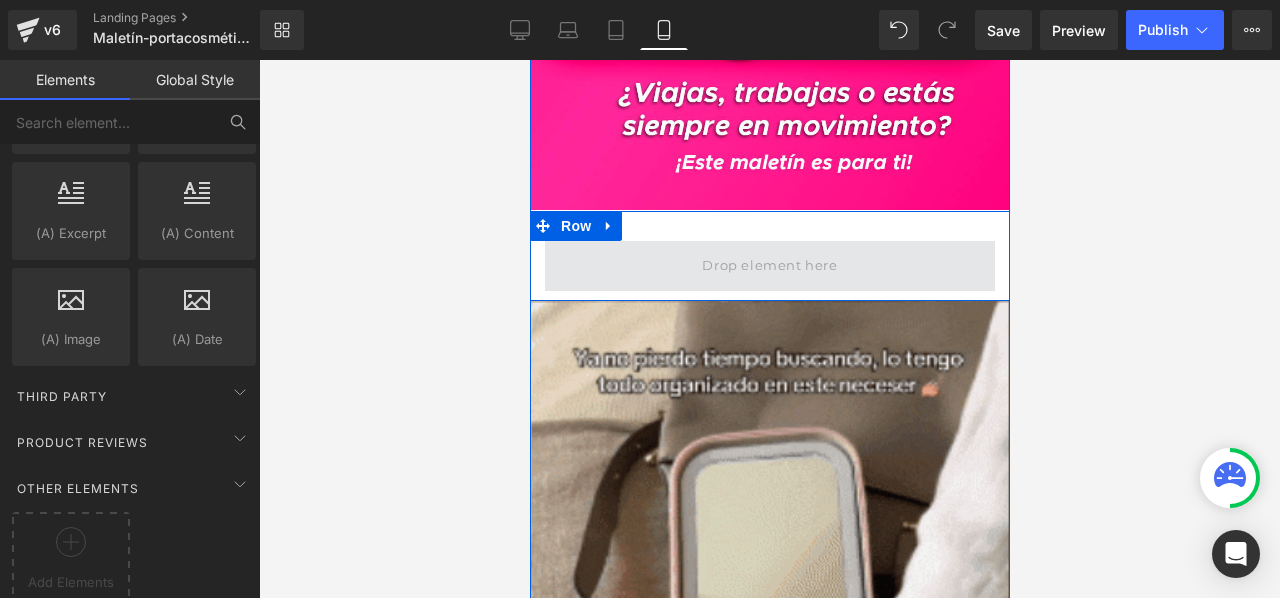 click at bounding box center [768, 266] 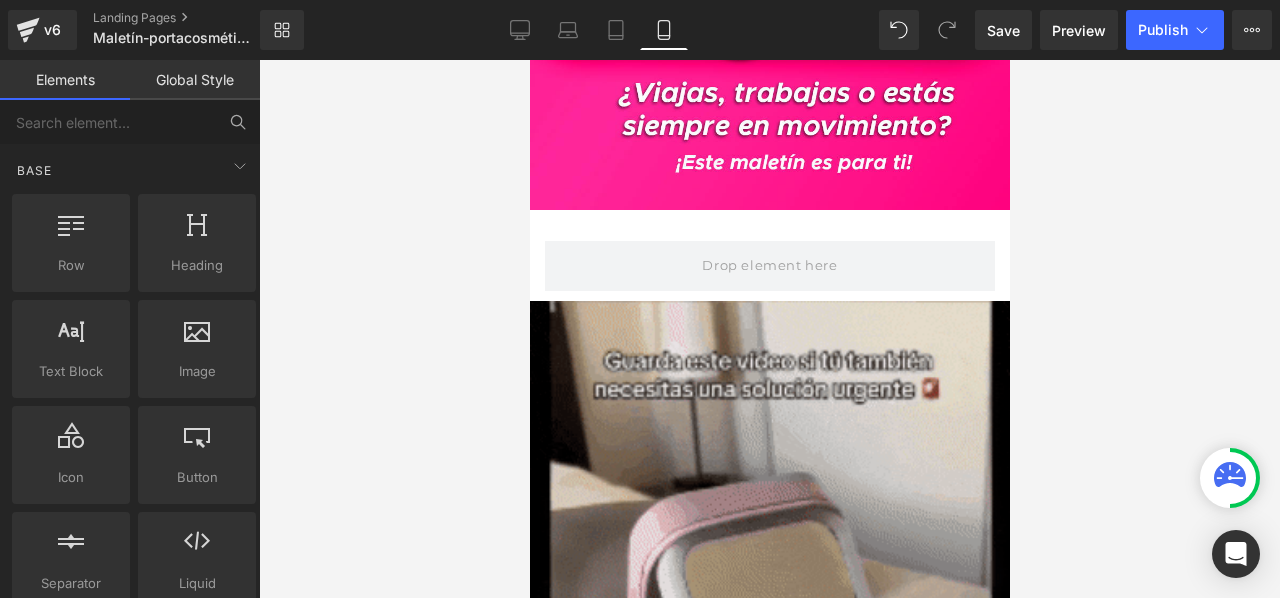 scroll, scrollTop: 0, scrollLeft: 0, axis: both 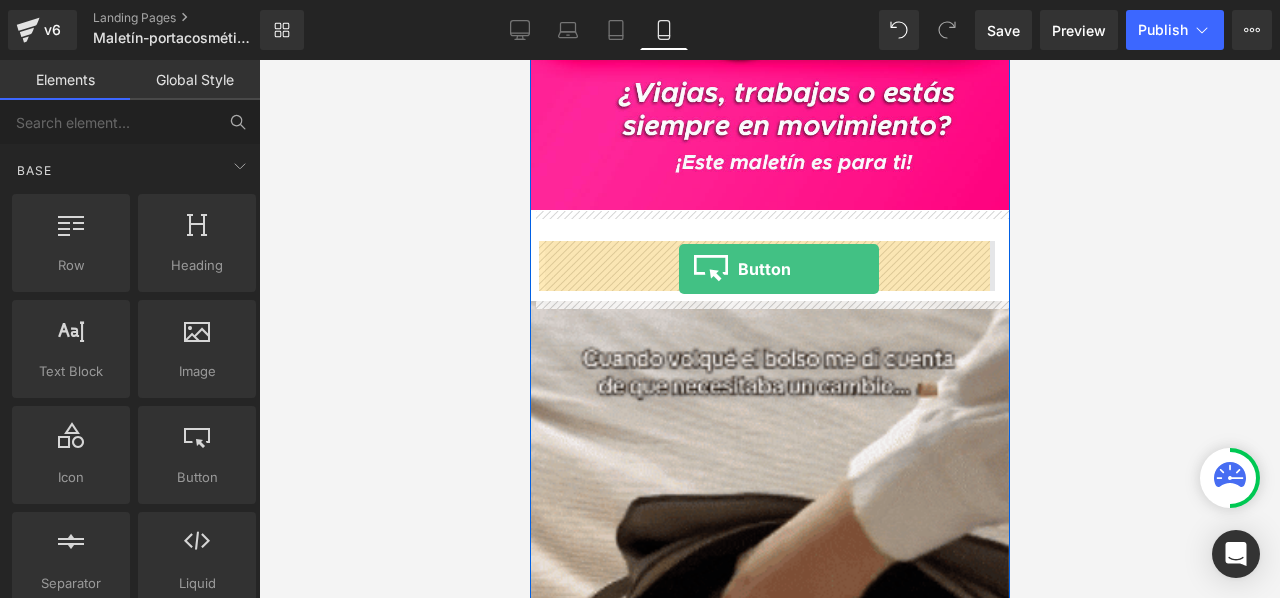 drag, startPoint x: 740, startPoint y: 535, endPoint x: 678, endPoint y: 269, distance: 273.13 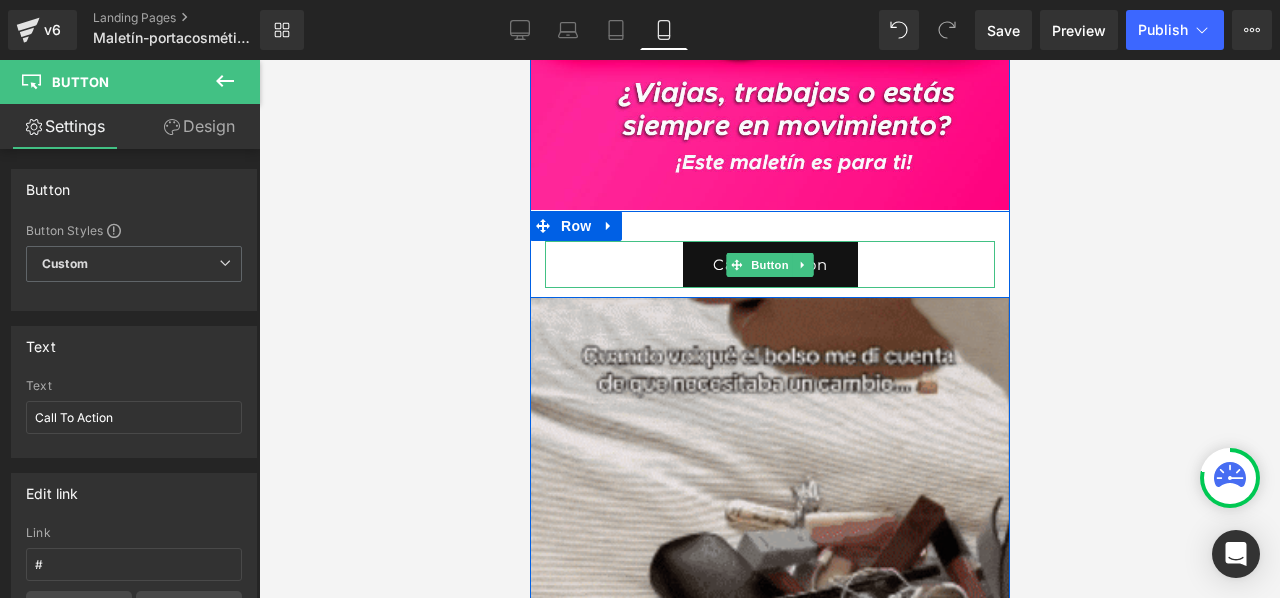 click on "Call To Action" at bounding box center [769, 264] 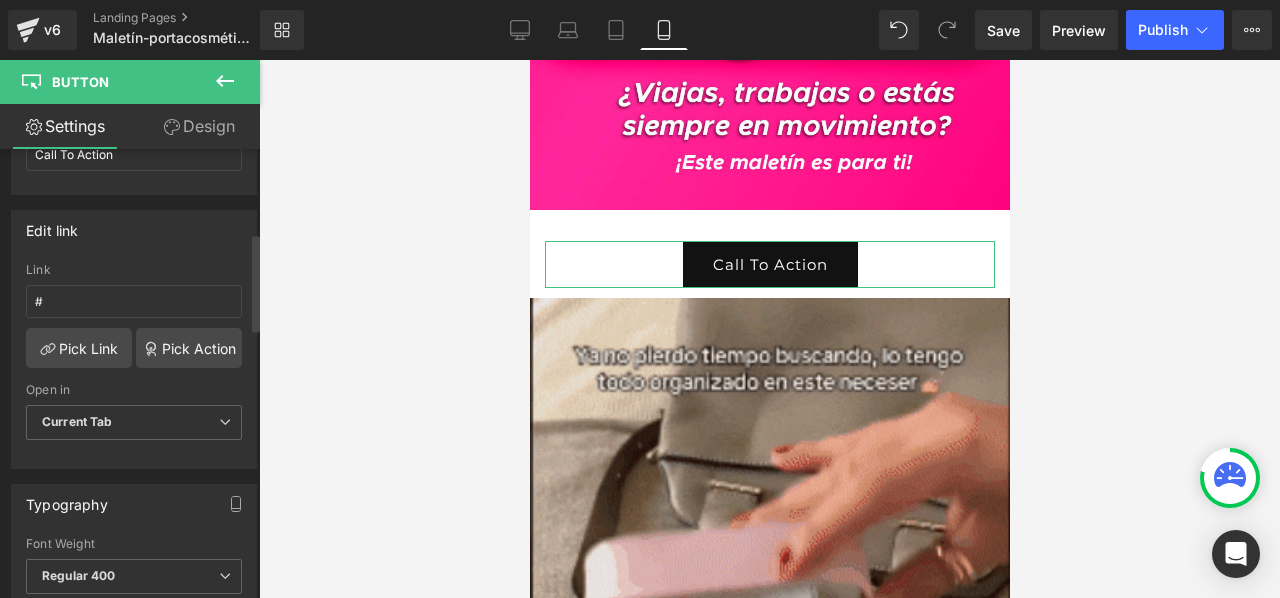 scroll, scrollTop: 0, scrollLeft: 0, axis: both 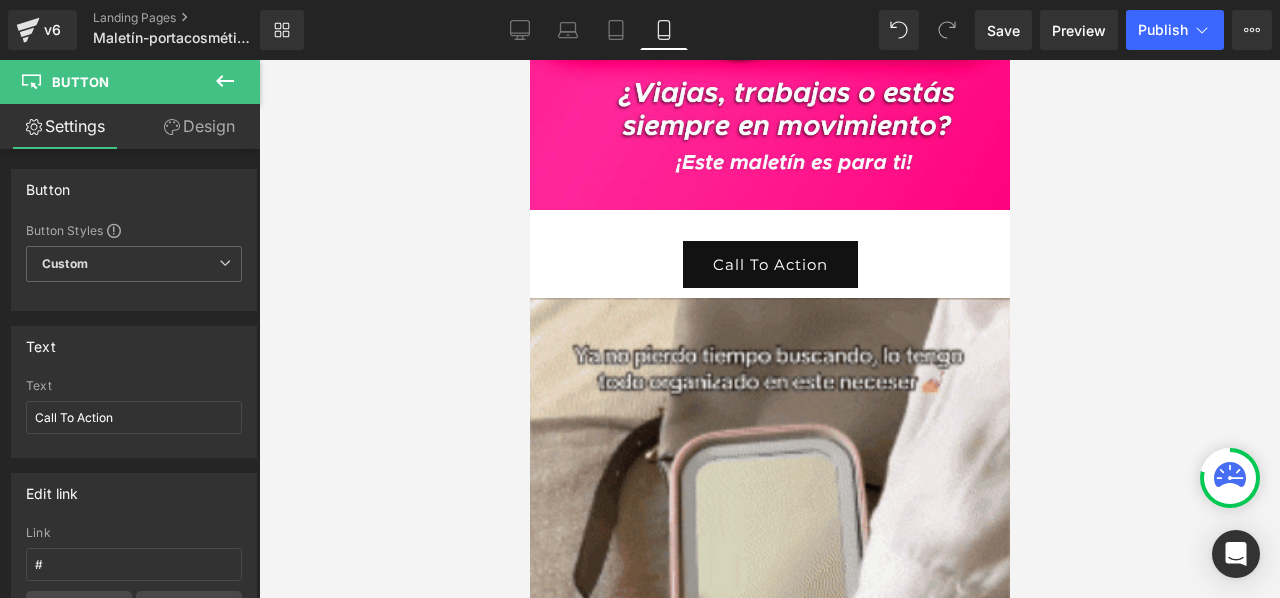 click 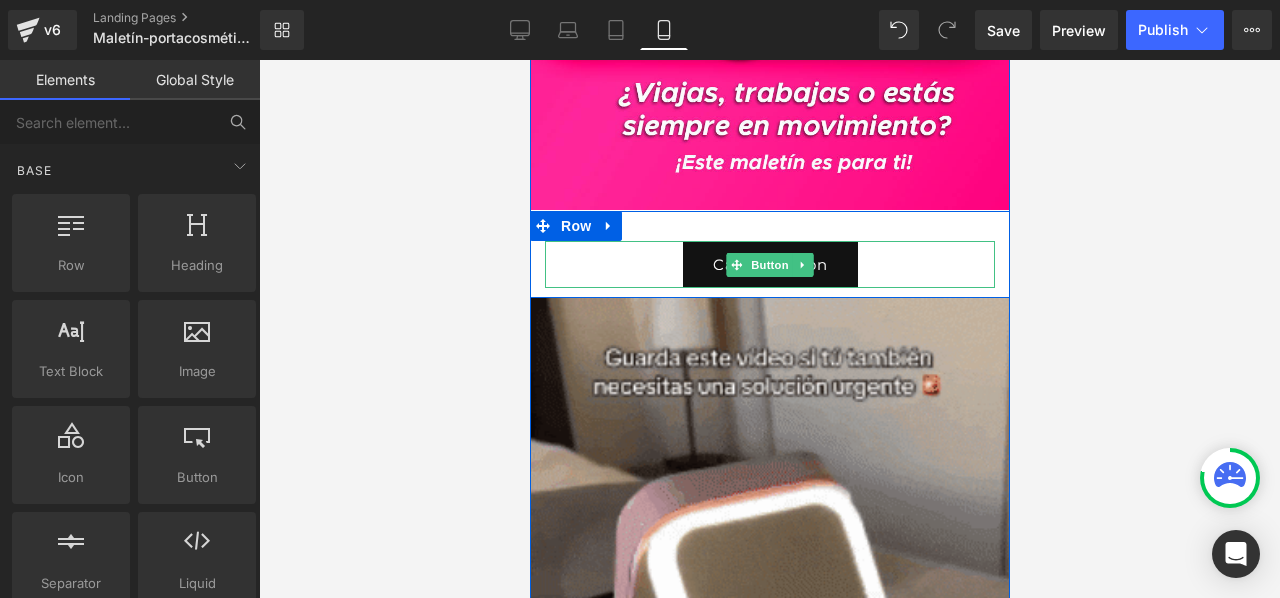 click on "Call To Action" at bounding box center [769, 264] 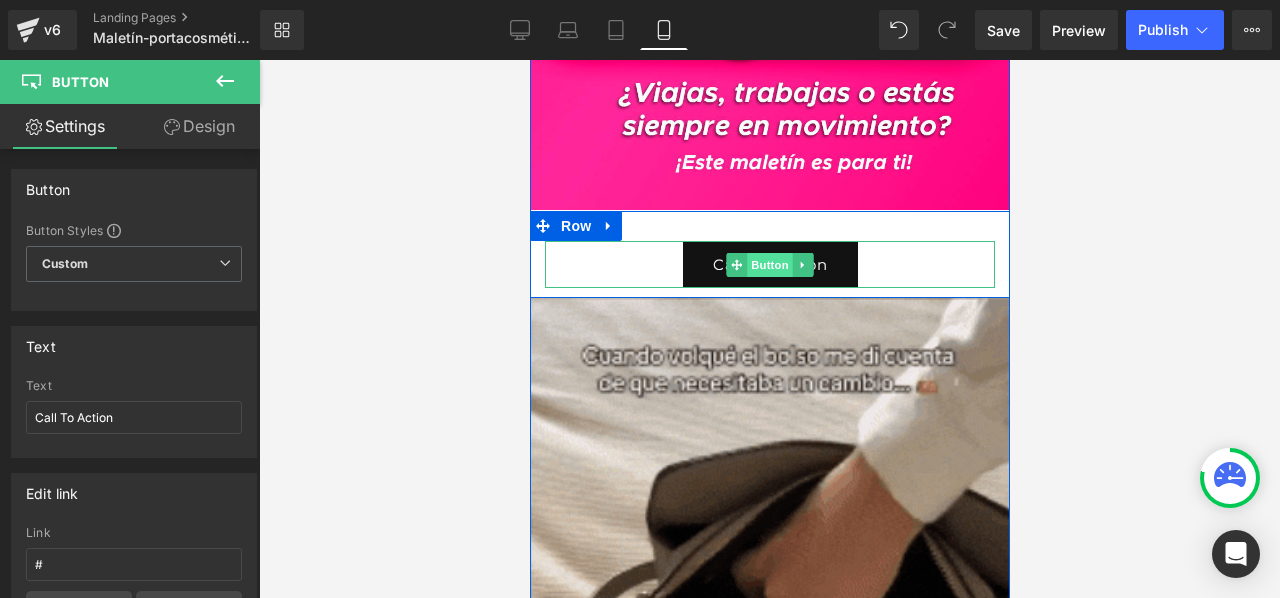 click on "Button" at bounding box center (769, 265) 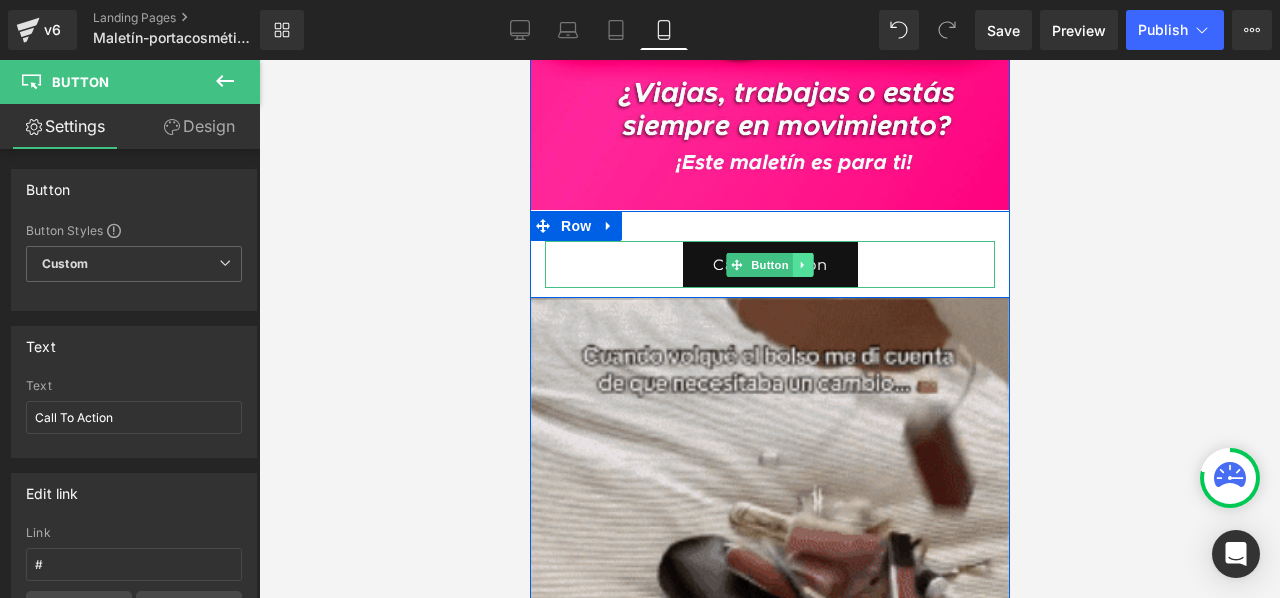 click 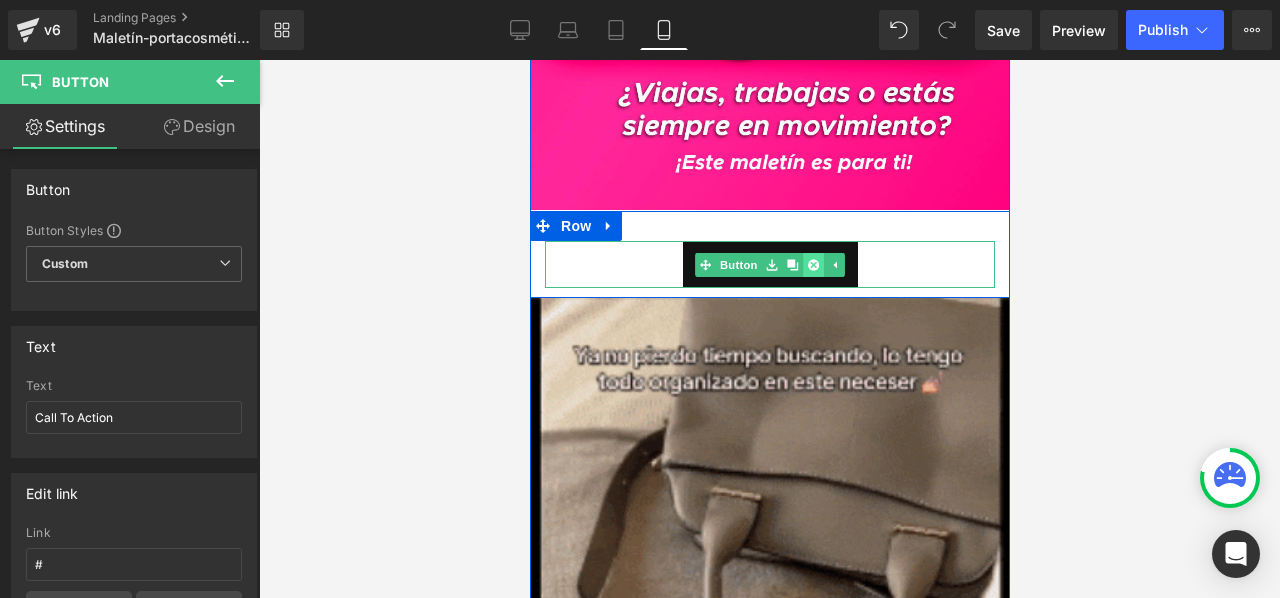 click 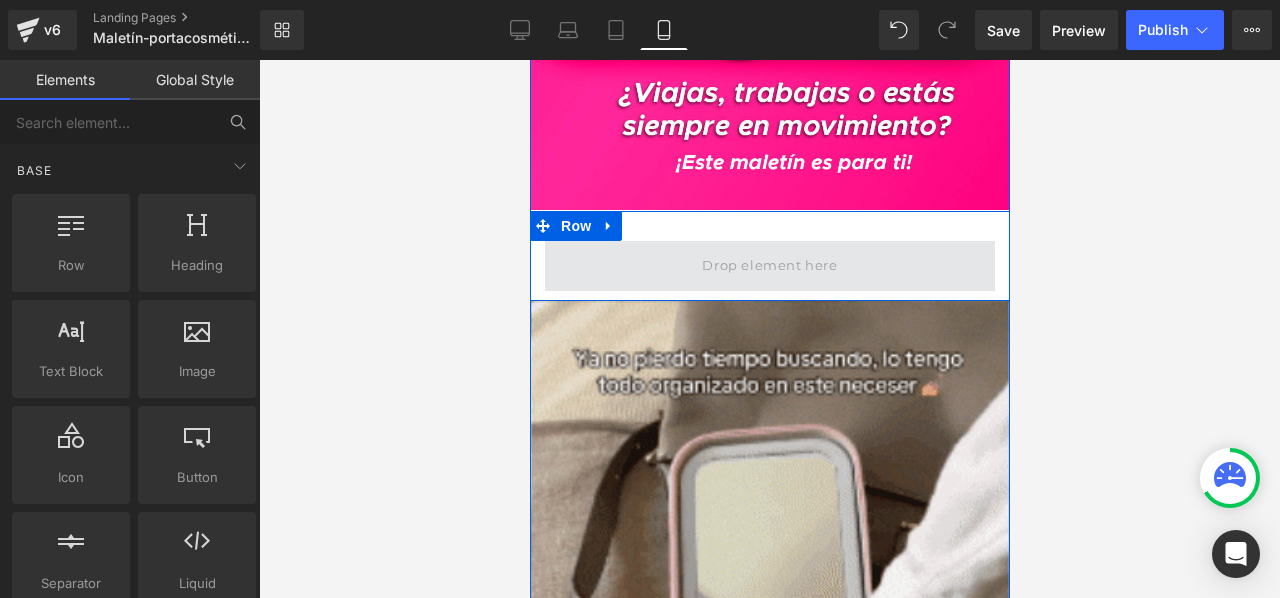 click at bounding box center [769, 266] 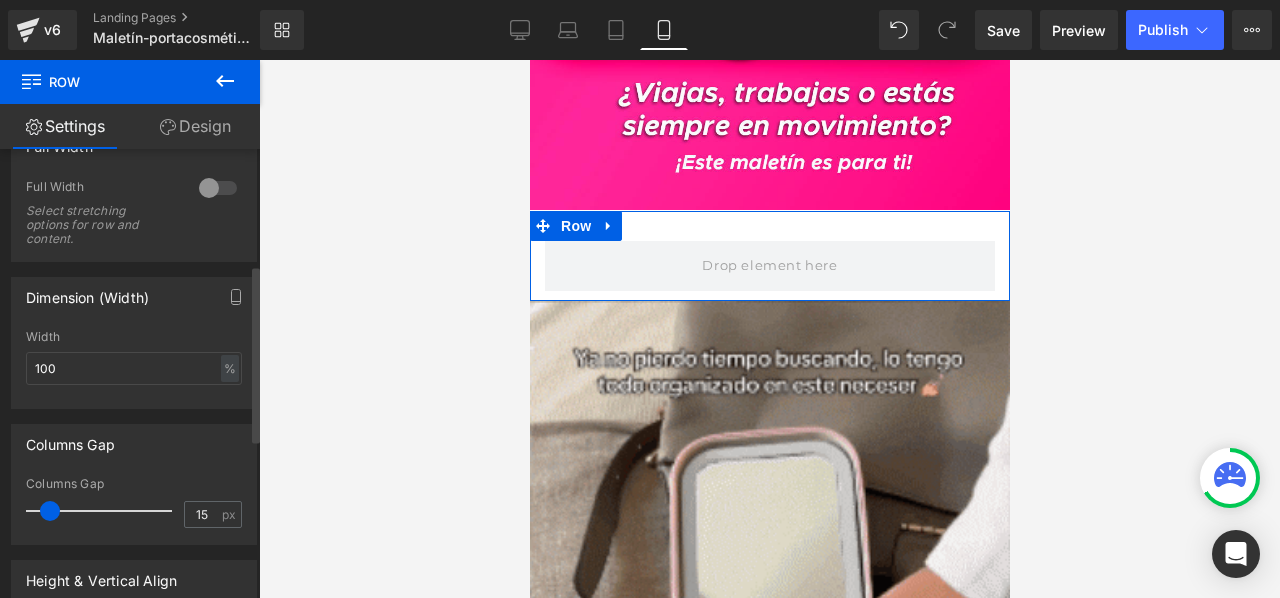 scroll, scrollTop: 500, scrollLeft: 0, axis: vertical 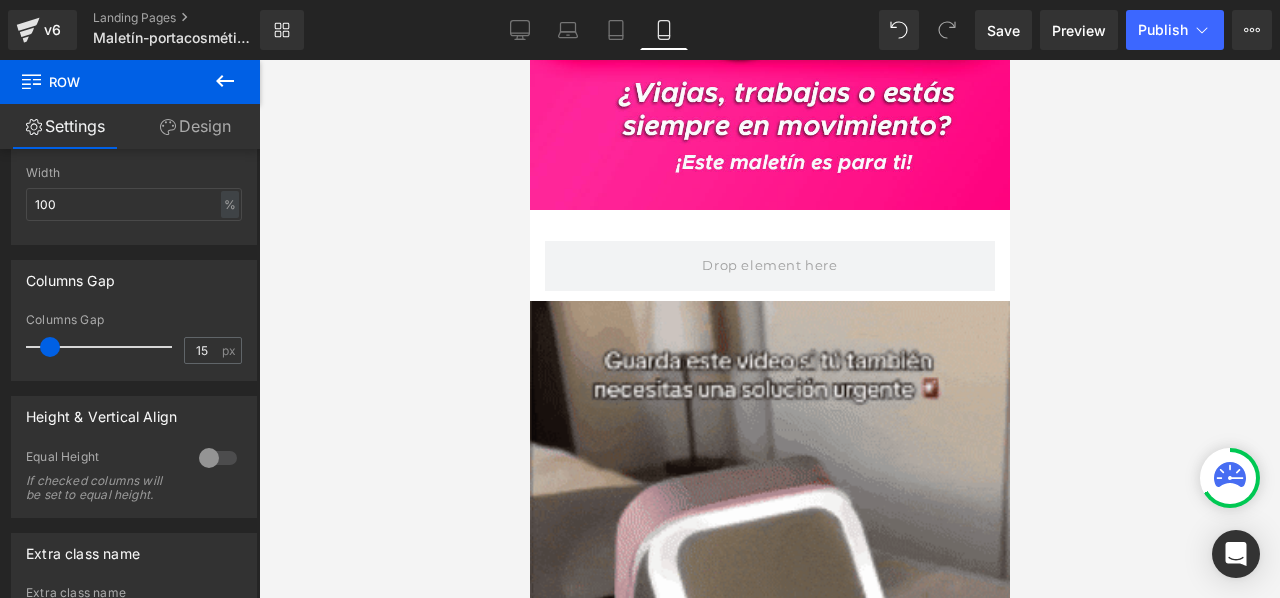 click at bounding box center (225, 82) 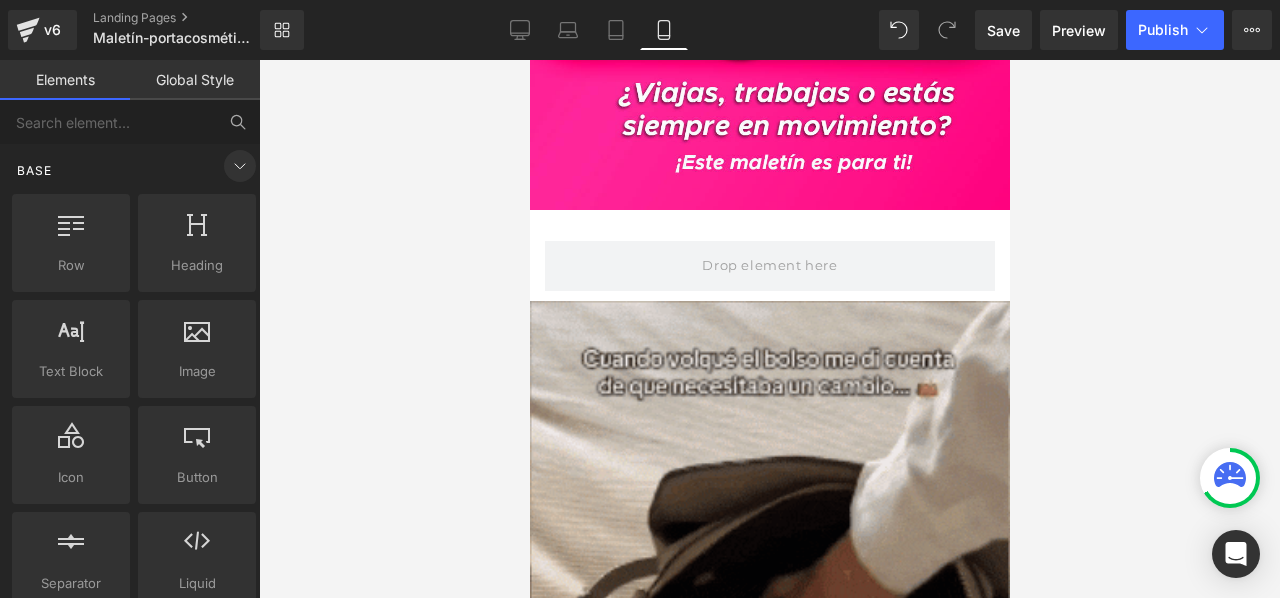 click 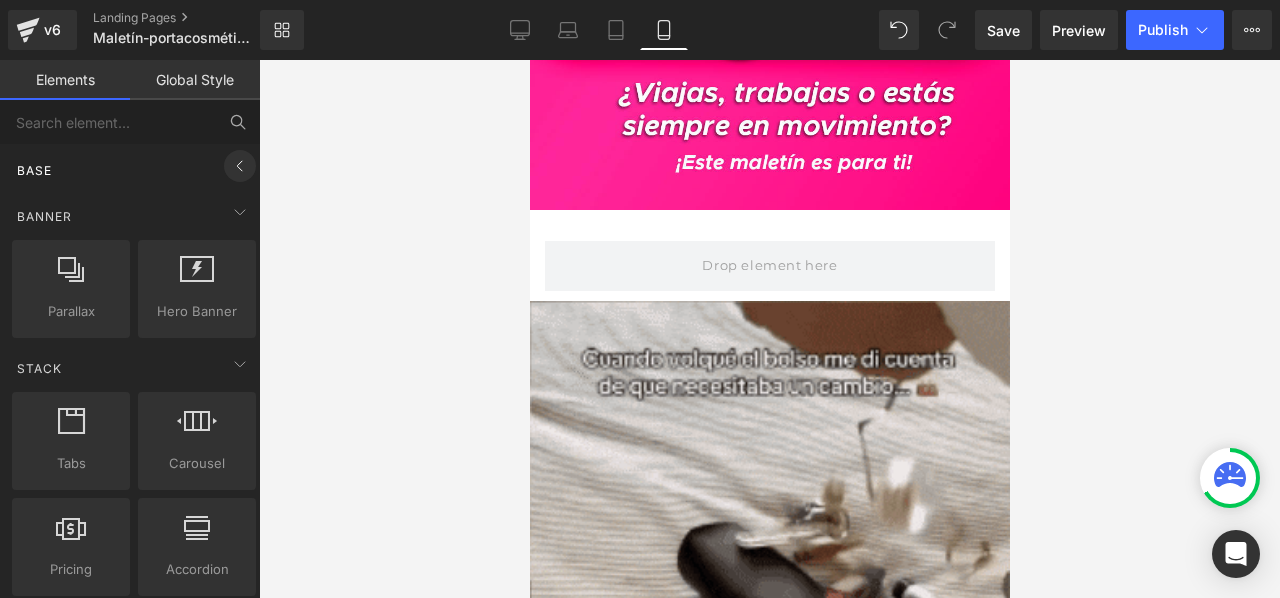 click 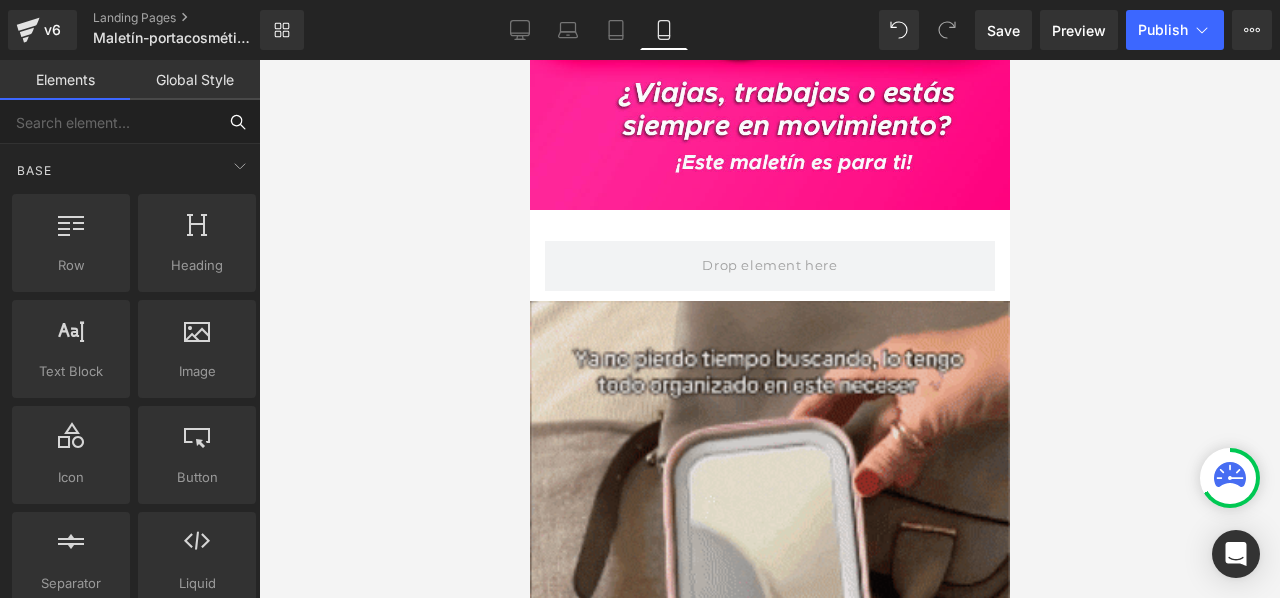 click at bounding box center (108, 122) 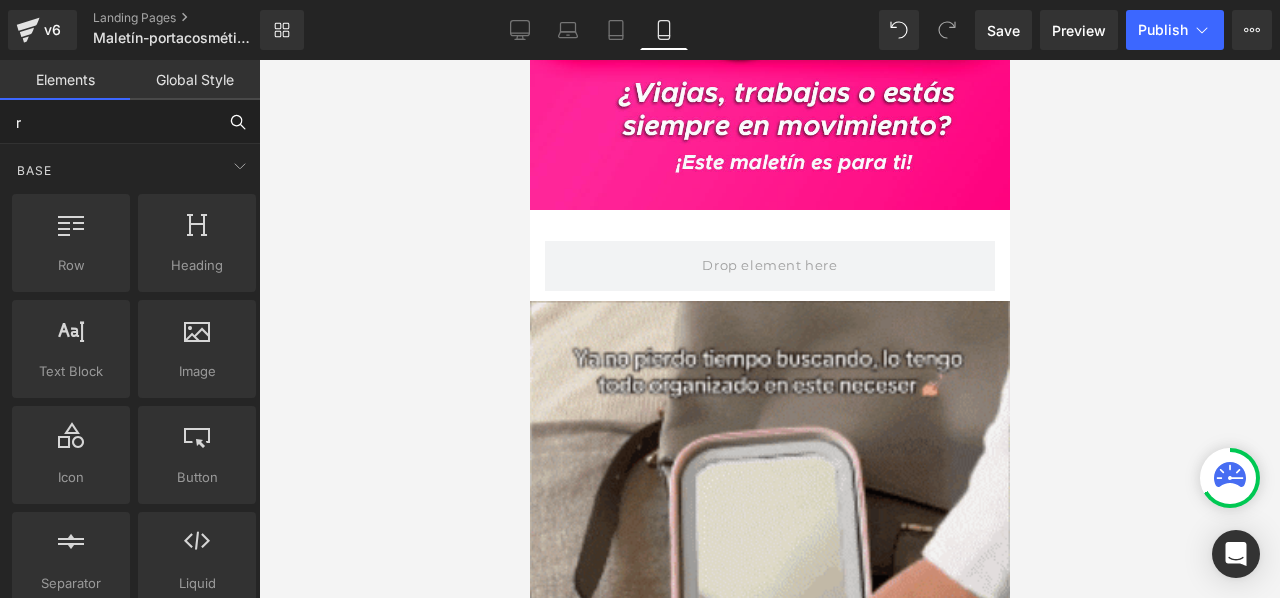 type on "re" 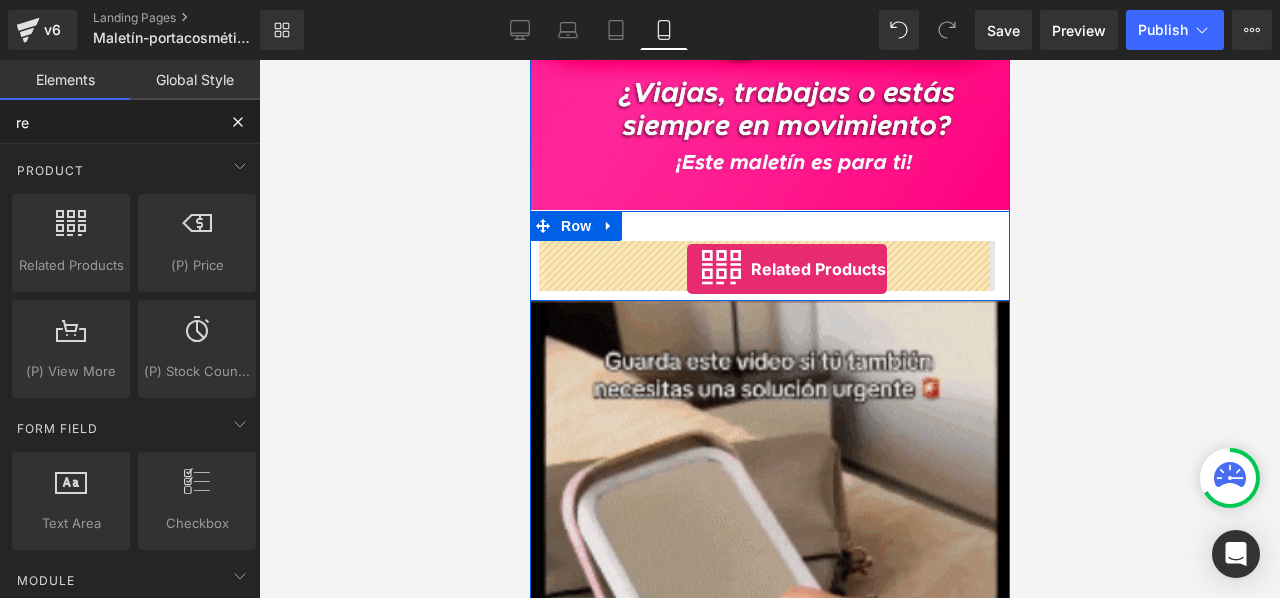 drag, startPoint x: 591, startPoint y: 316, endPoint x: 686, endPoint y: 269, distance: 105.99056 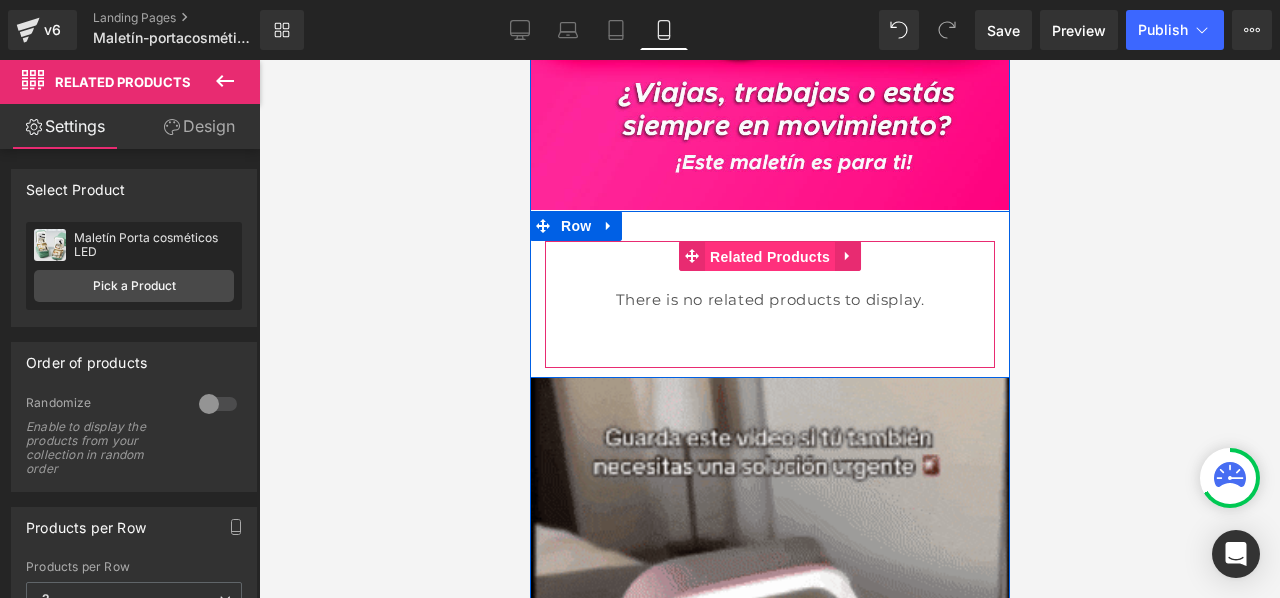 click on "Related Products" at bounding box center [769, 257] 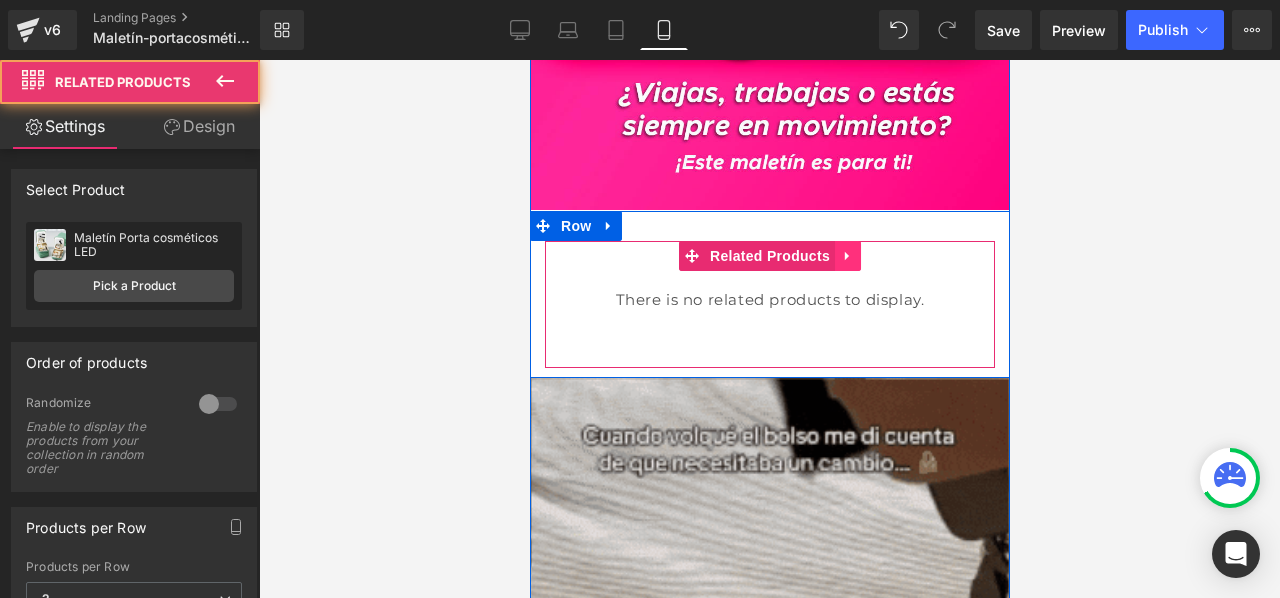click 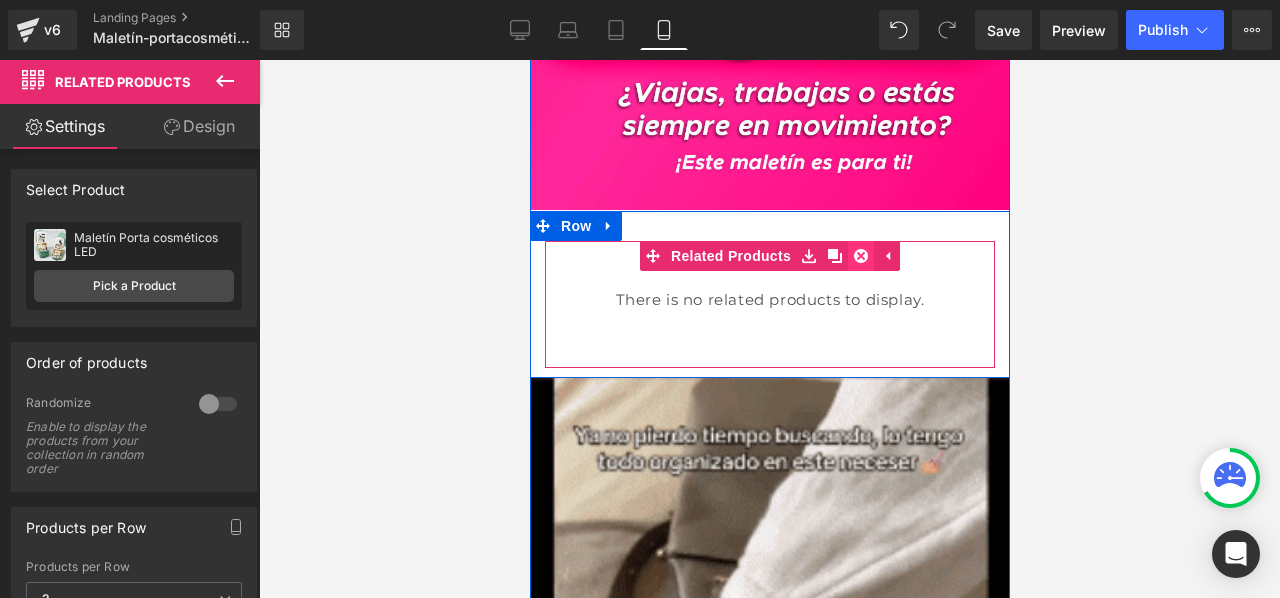 click 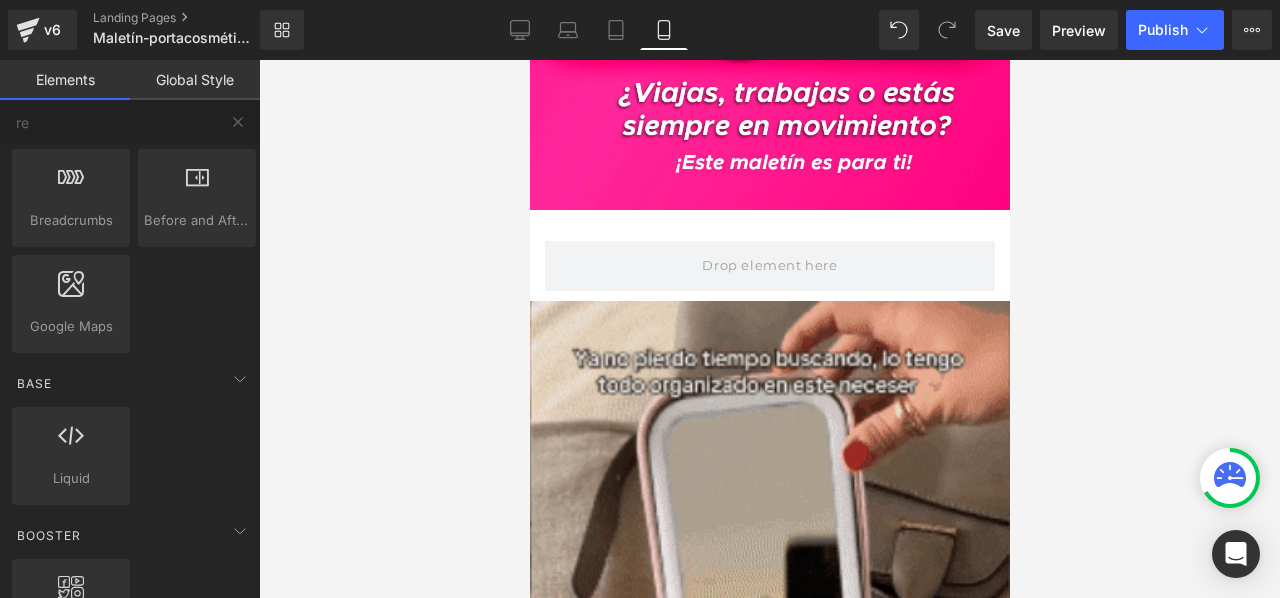 scroll, scrollTop: 126, scrollLeft: 0, axis: vertical 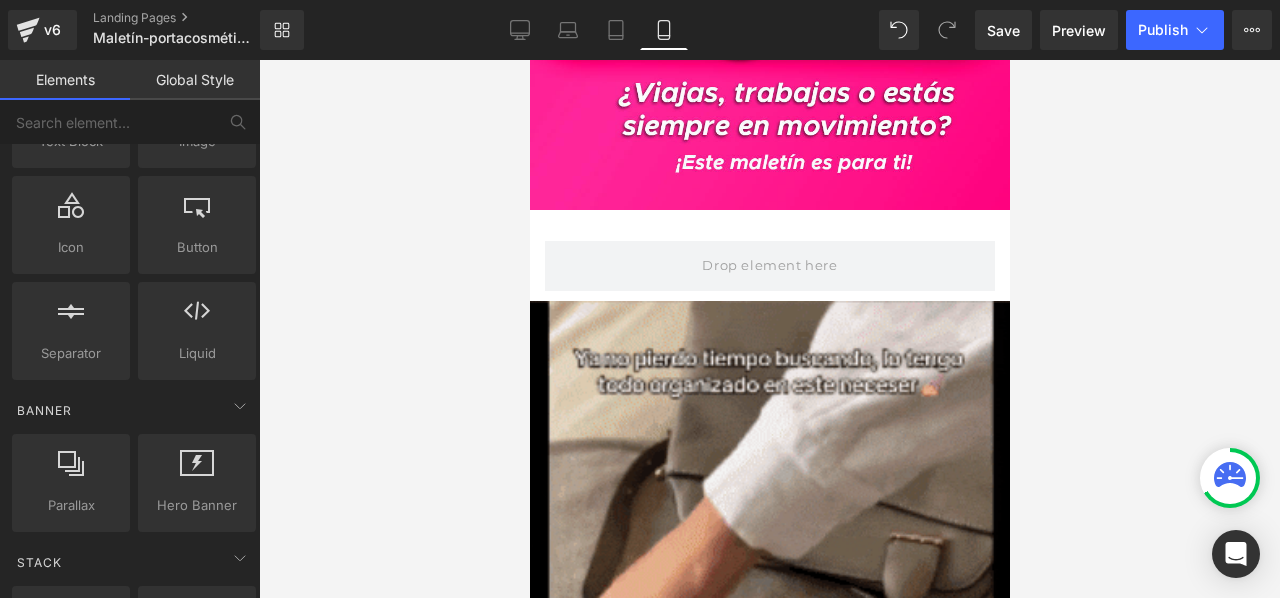 click on "Global Style" at bounding box center (195, 80) 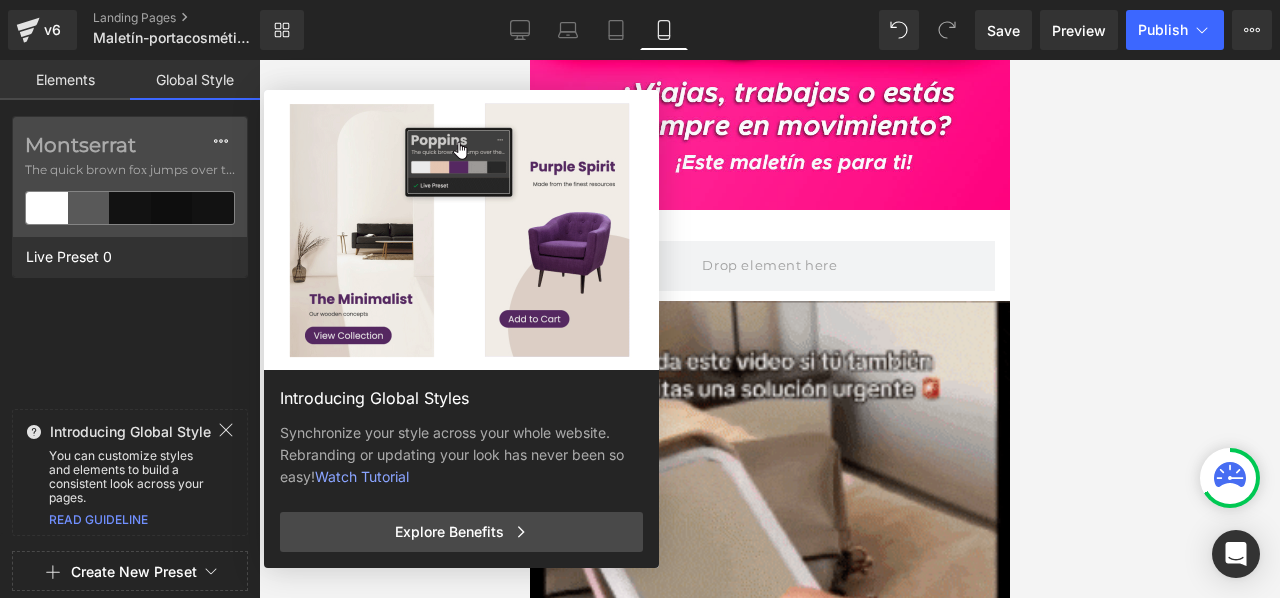 click on "Global Style" at bounding box center (195, 80) 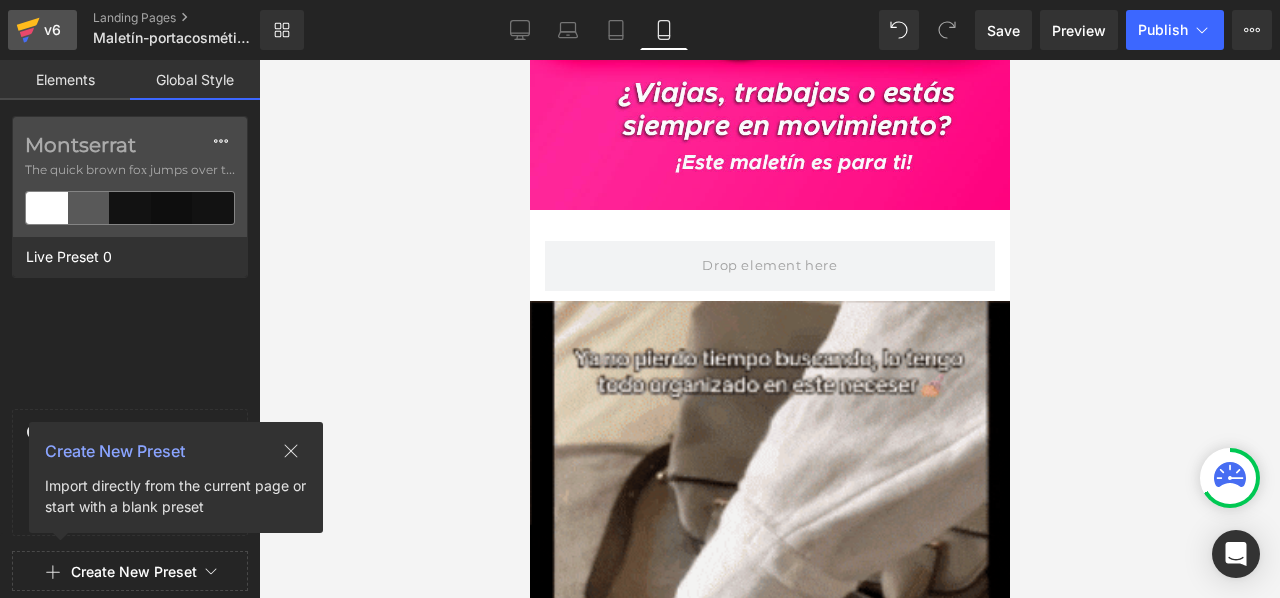 click on "v6" at bounding box center [52, 30] 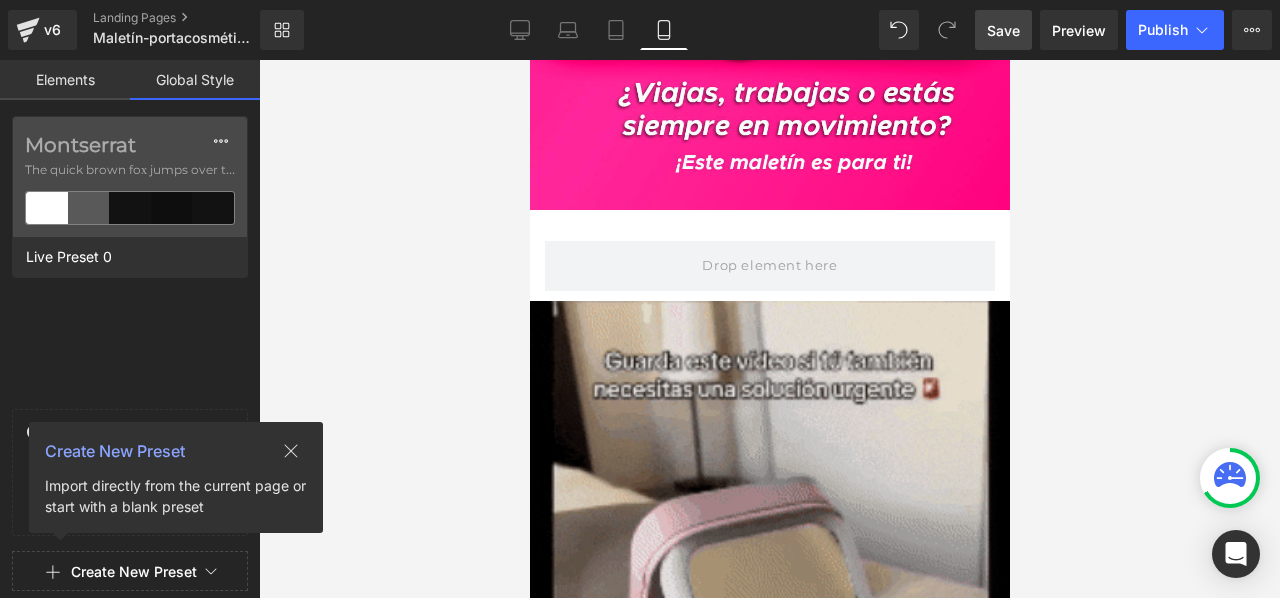 click on "Save" at bounding box center (1003, 30) 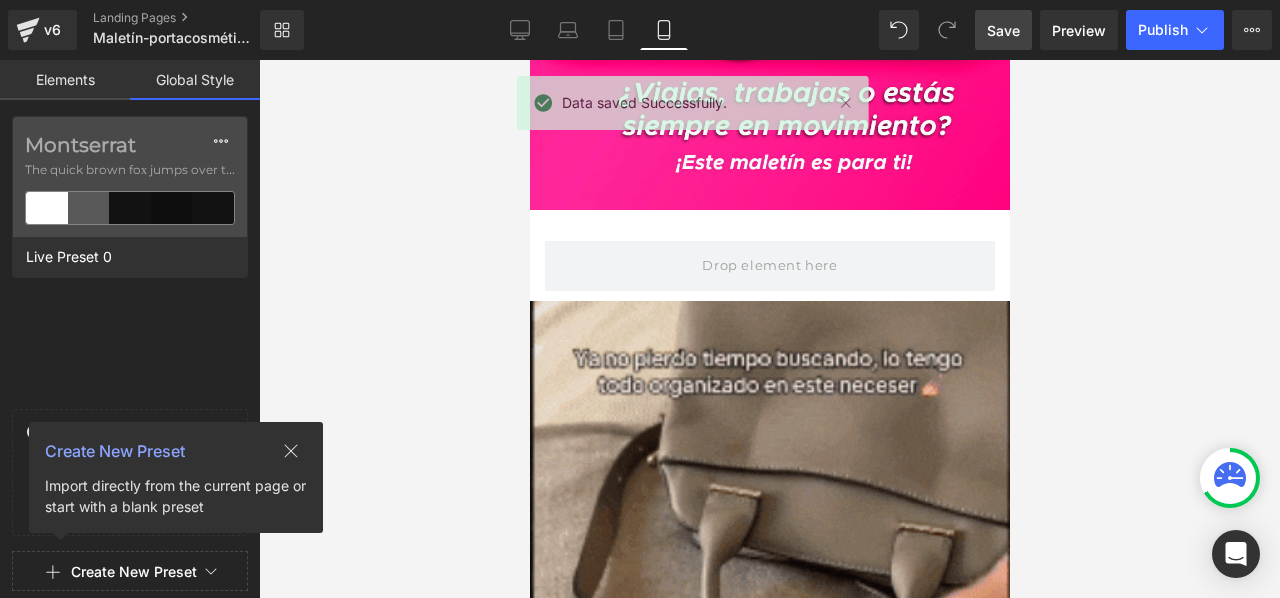click 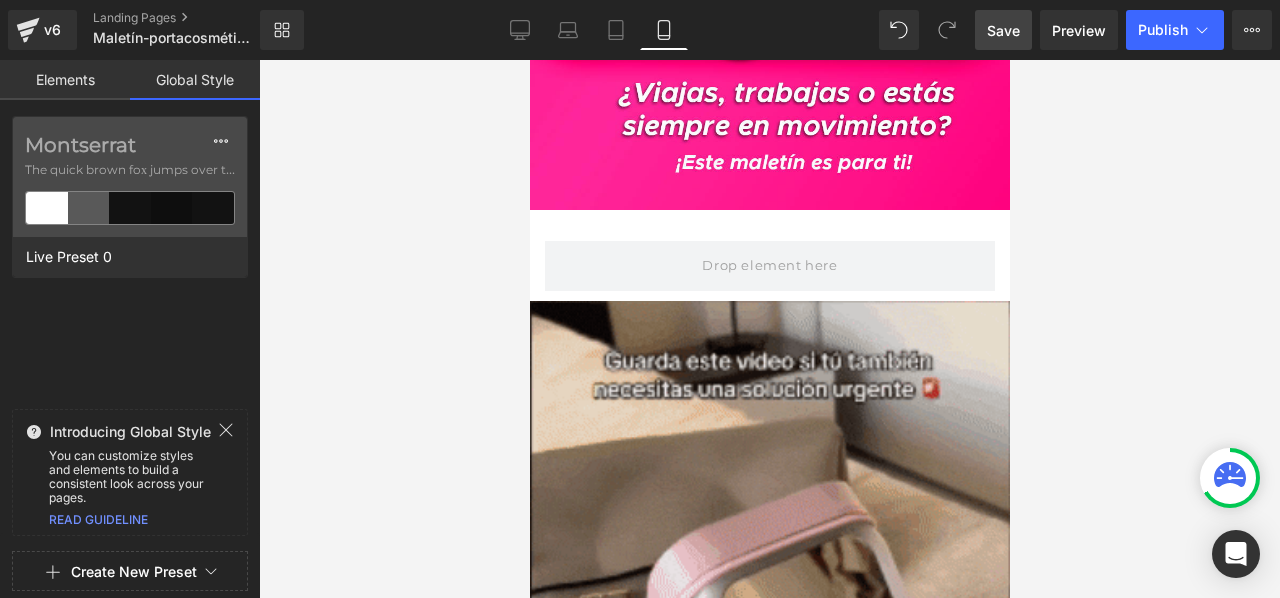 click on "Elements" at bounding box center (65, 80) 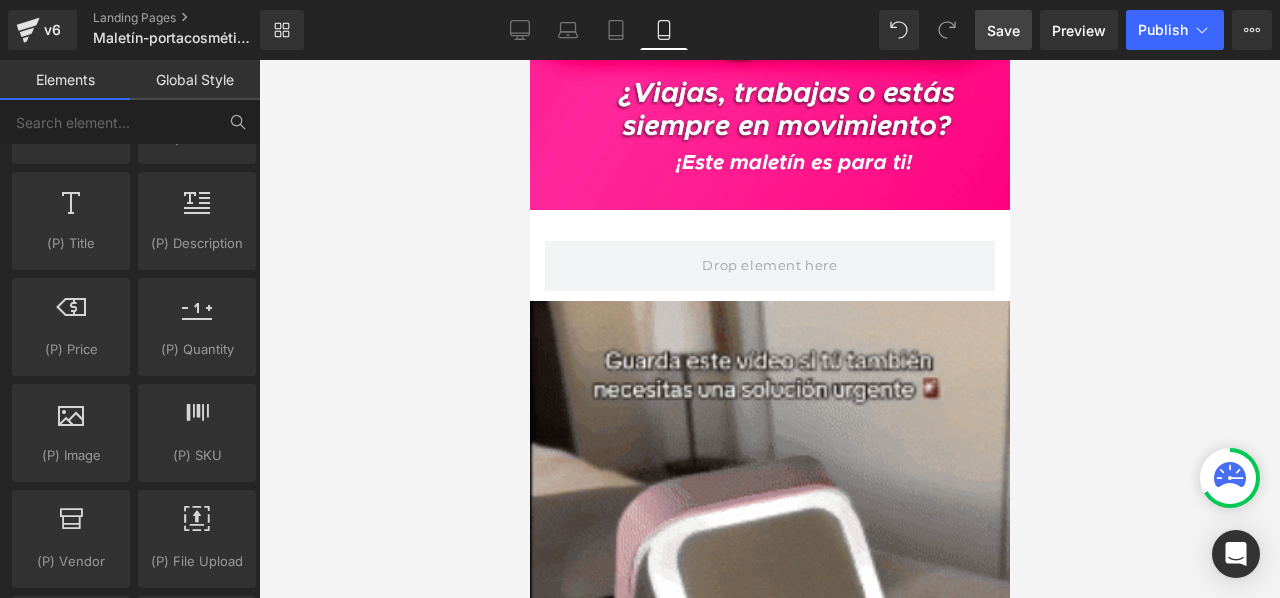 scroll, scrollTop: 1830, scrollLeft: 0, axis: vertical 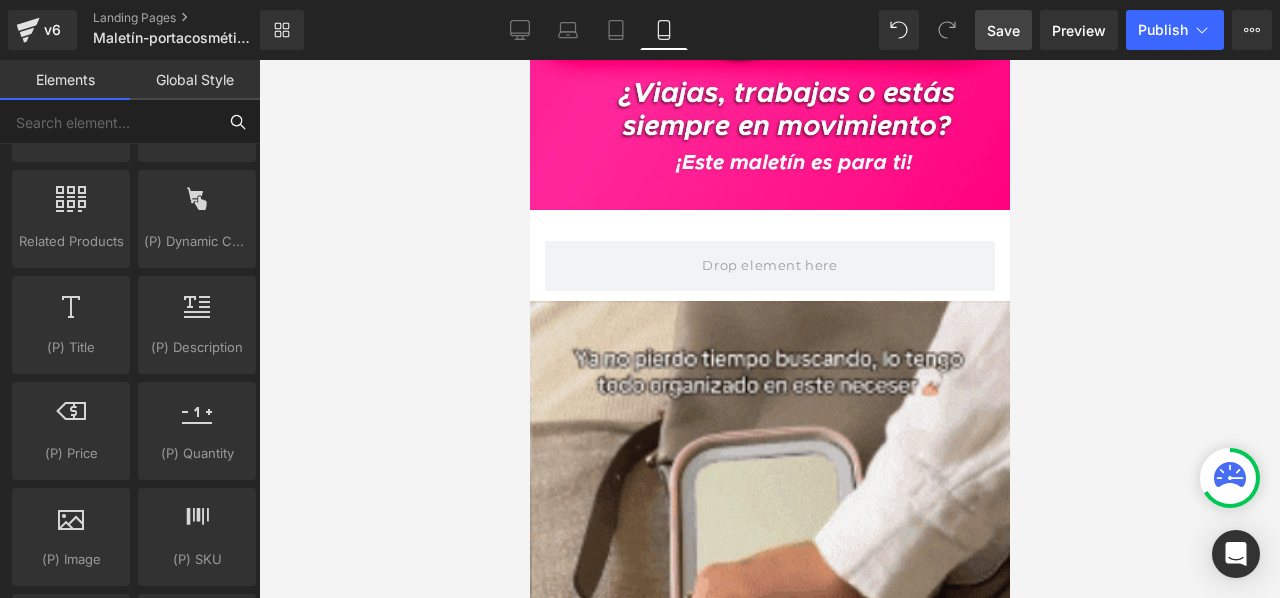 click at bounding box center (108, 122) 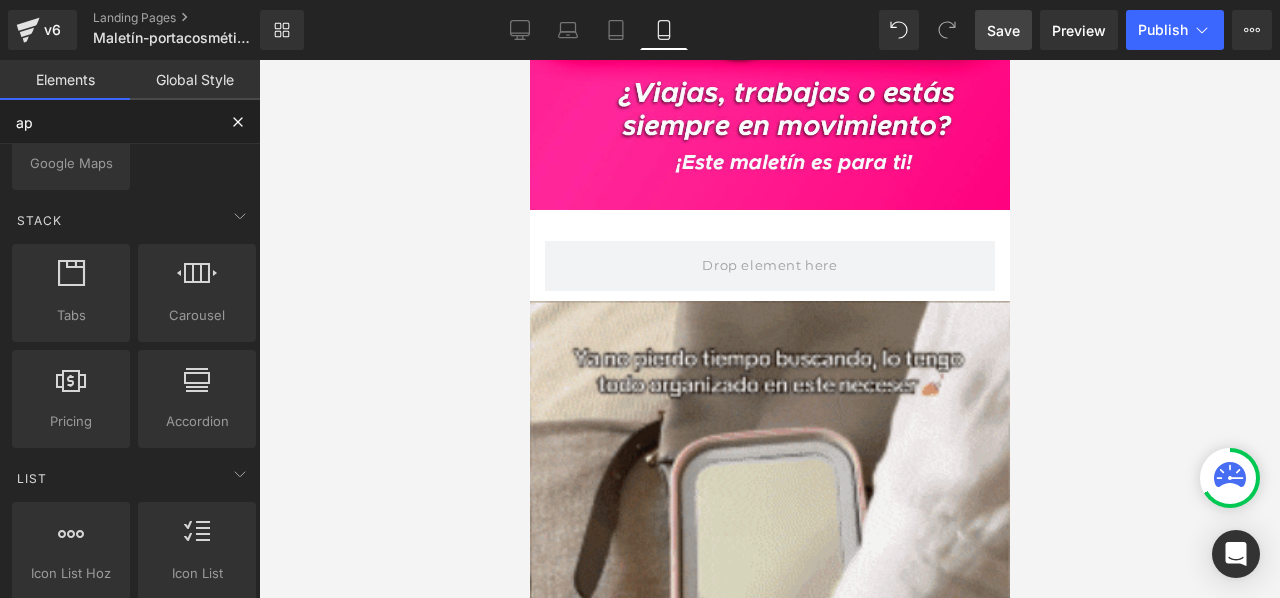 scroll, scrollTop: 11, scrollLeft: 0, axis: vertical 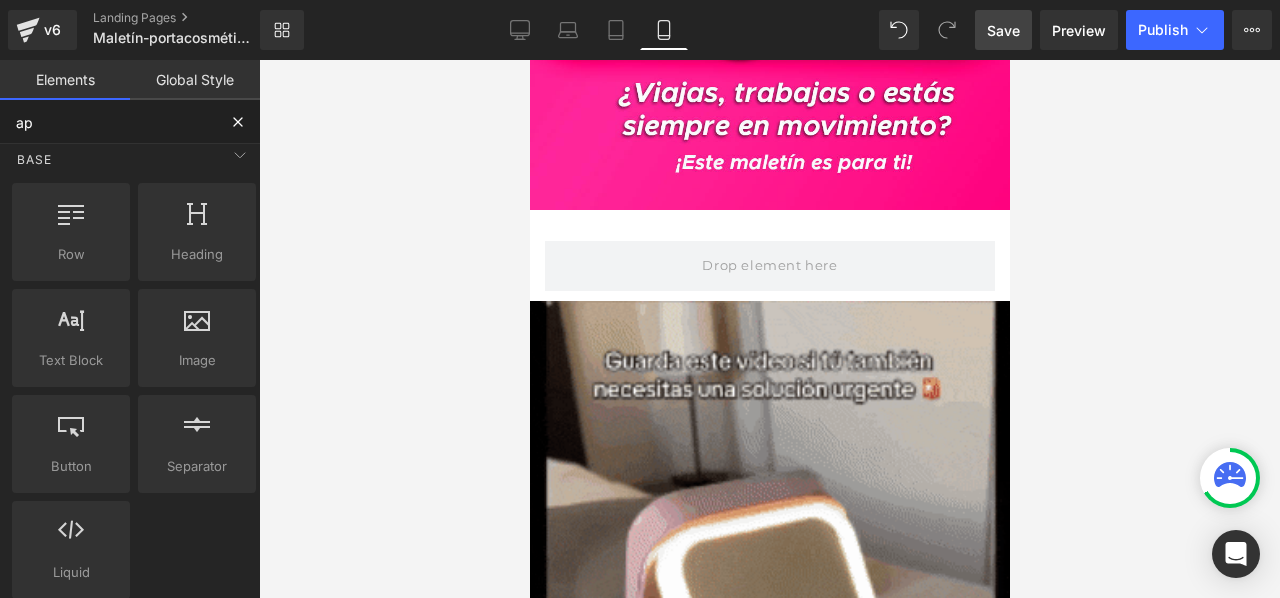 type on "app" 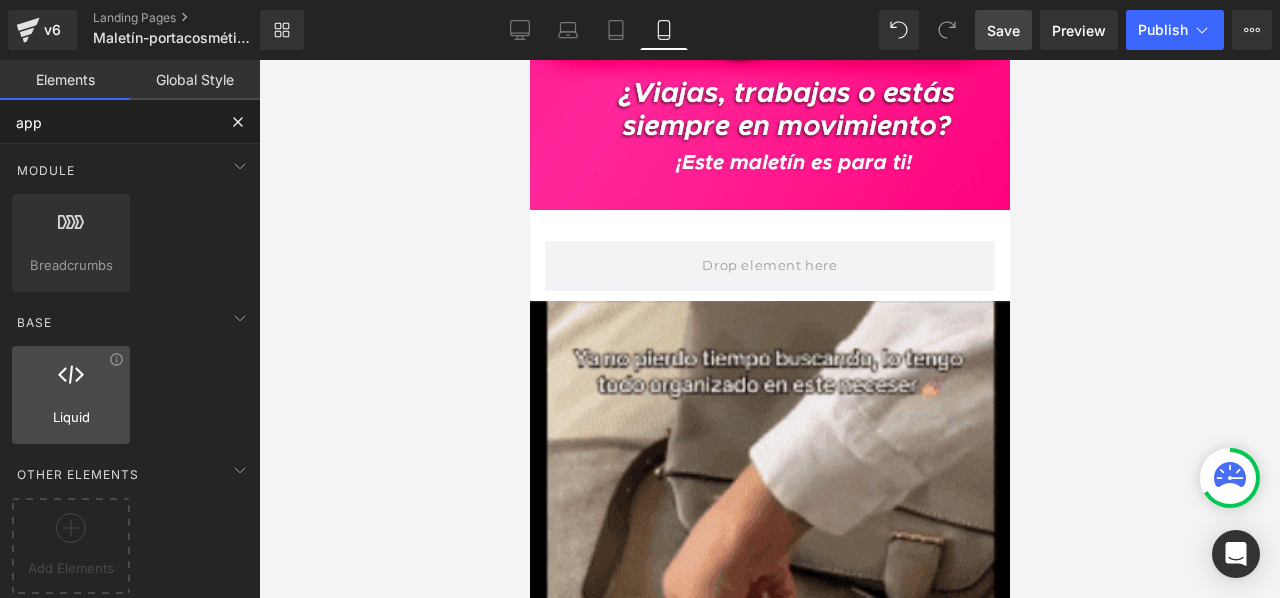 click at bounding box center (71, 384) 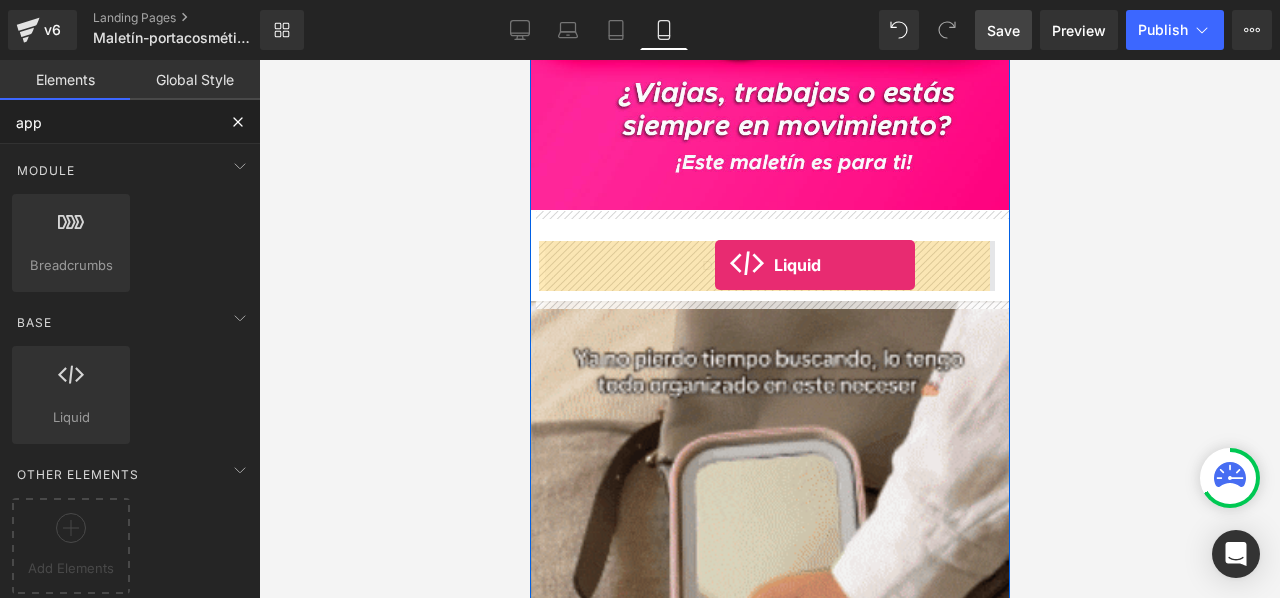drag, startPoint x: 582, startPoint y: 448, endPoint x: 714, endPoint y: 265, distance: 225.6391 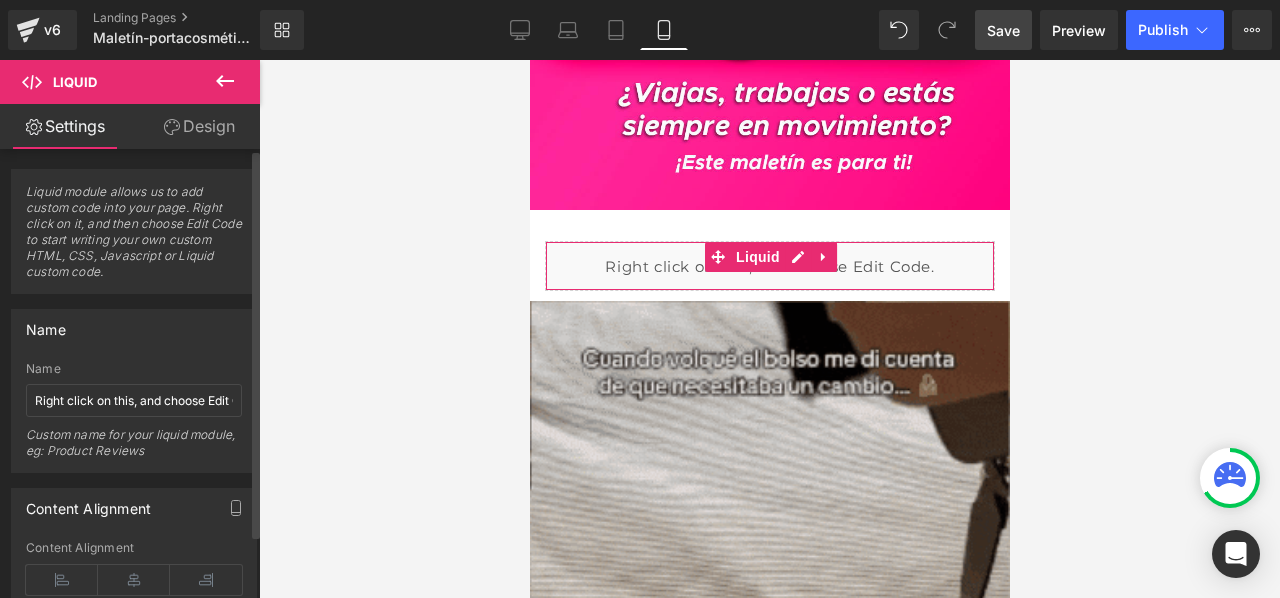 click on "Liquid module allows us to add custom code into your page. Right click on it, and then choose Edit Code to start writing your own custom HTML, CSS, Javascript or Liquid custom code." at bounding box center [134, 238] 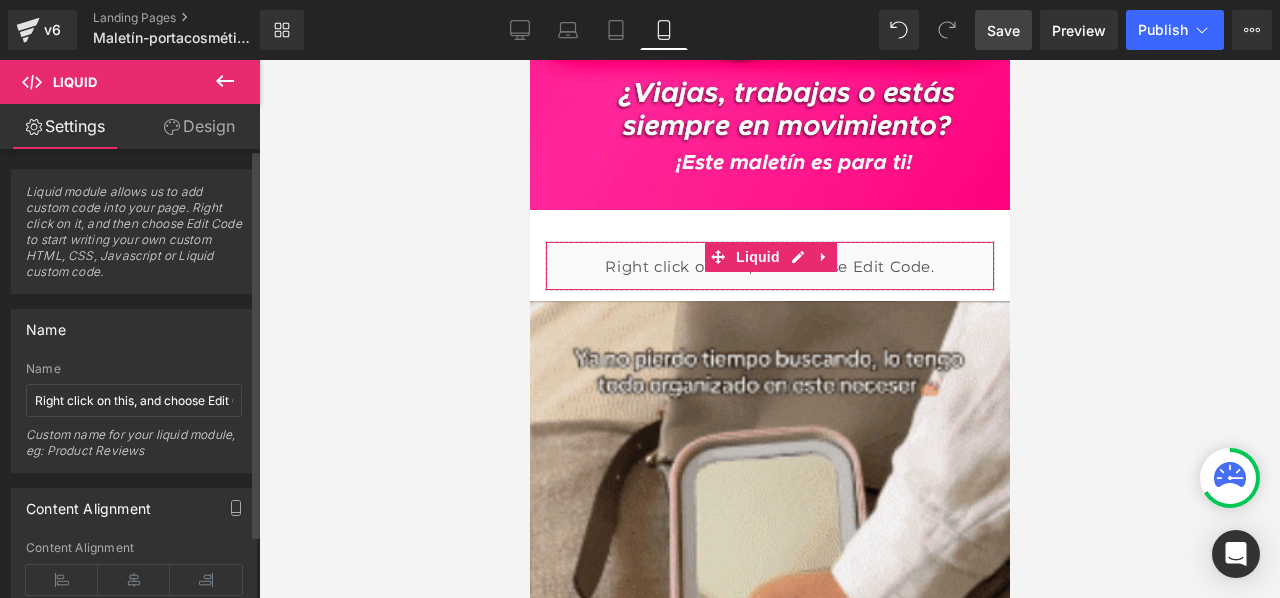 click on "Liquid module allows us to add custom code into your page. Right click on it, and then choose Edit Code to start writing your own custom HTML, CSS, Javascript or Liquid custom code." at bounding box center (134, 238) 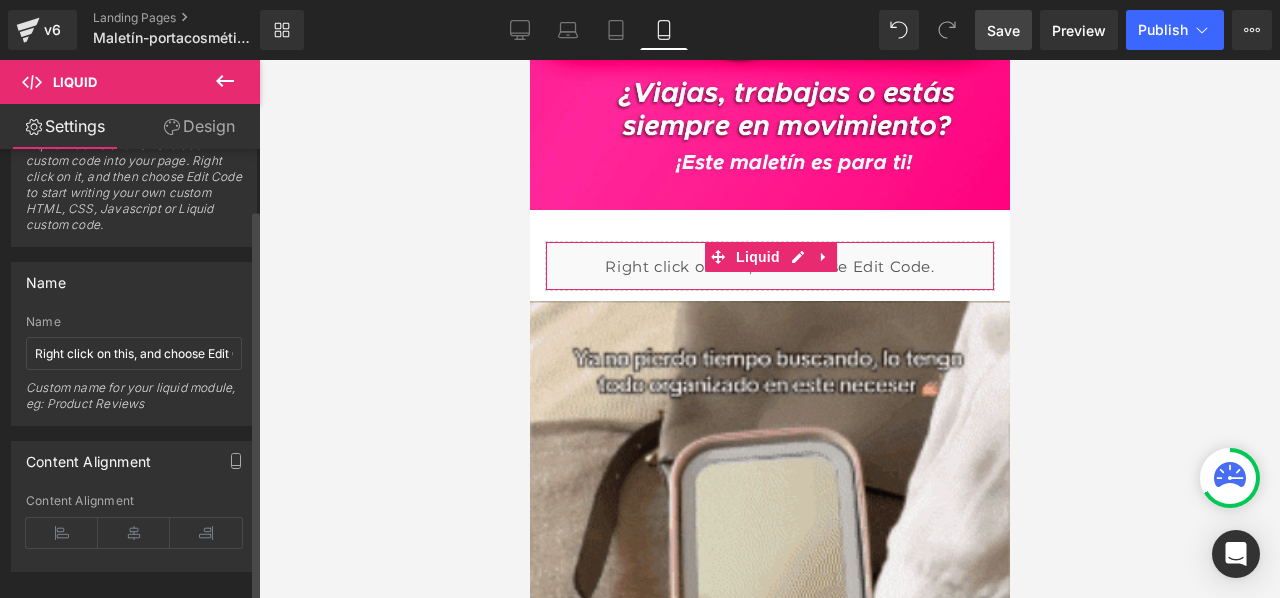 scroll, scrollTop: 73, scrollLeft: 0, axis: vertical 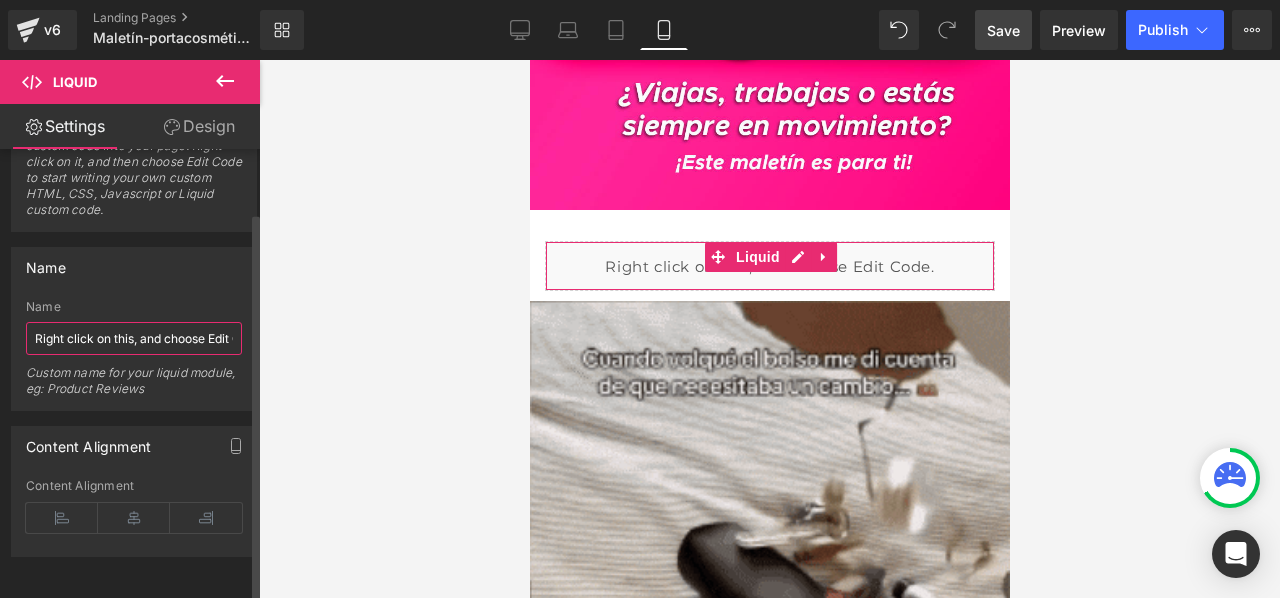 click on "Right click on this, and choose Edit Code." at bounding box center (134, 338) 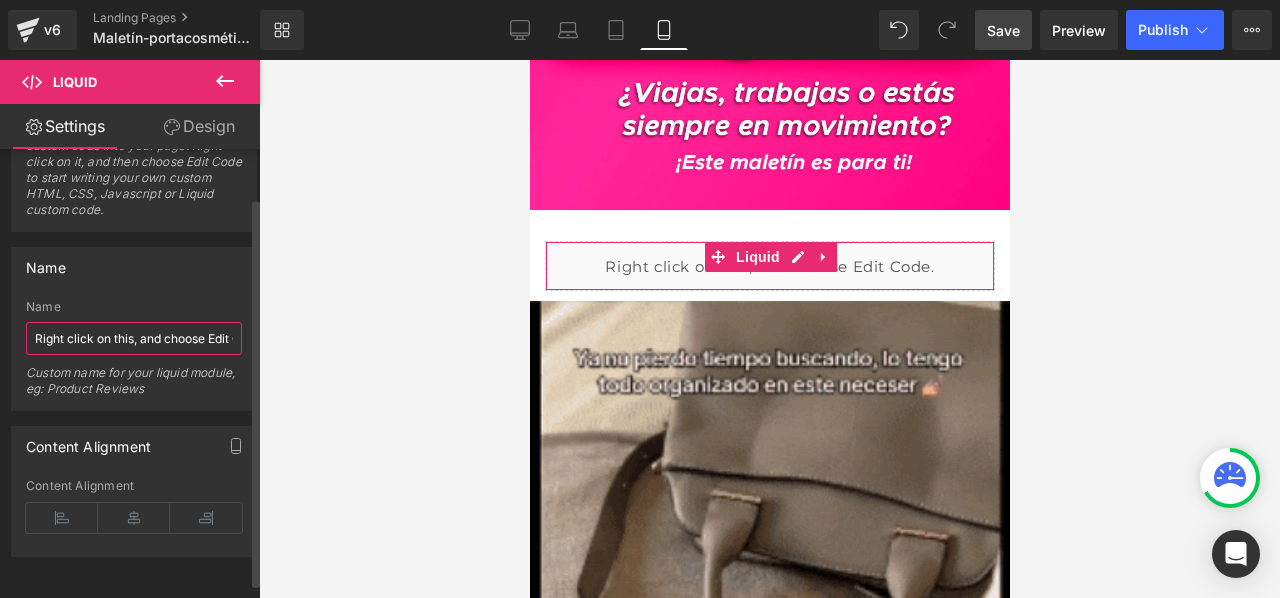 scroll, scrollTop: 0, scrollLeft: 0, axis: both 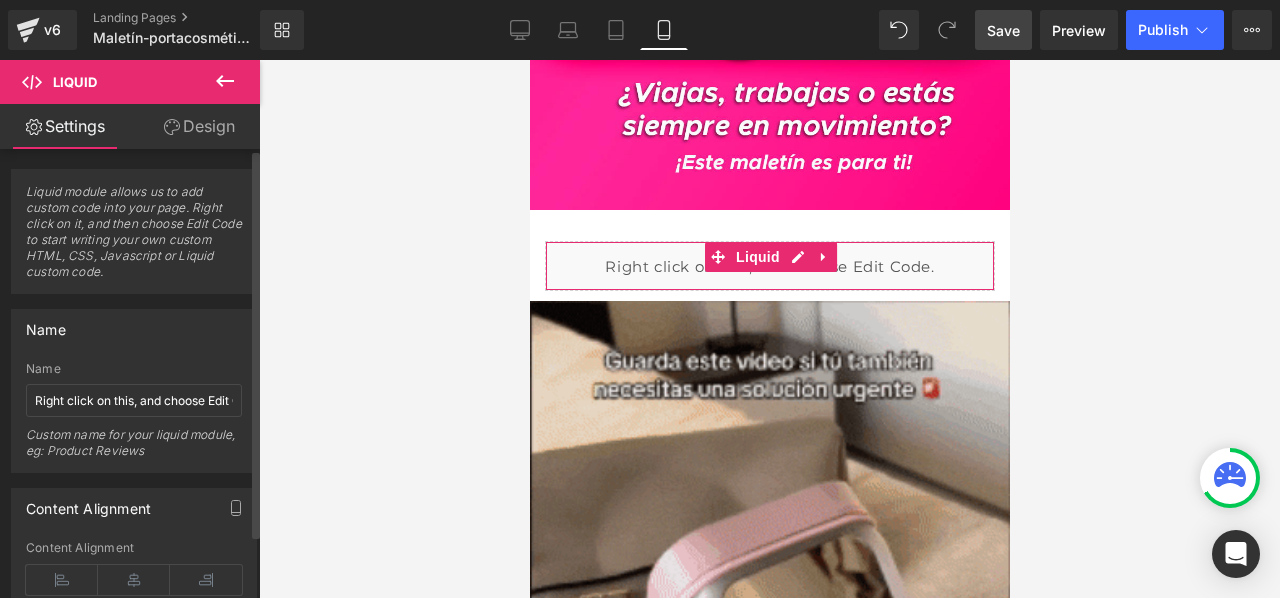 click on "Liquid module allows us to add custom code into your page. Right click on it, and then choose Edit Code to start writing your own custom HTML, CSS, Javascript or Liquid custom code." at bounding box center [134, 238] 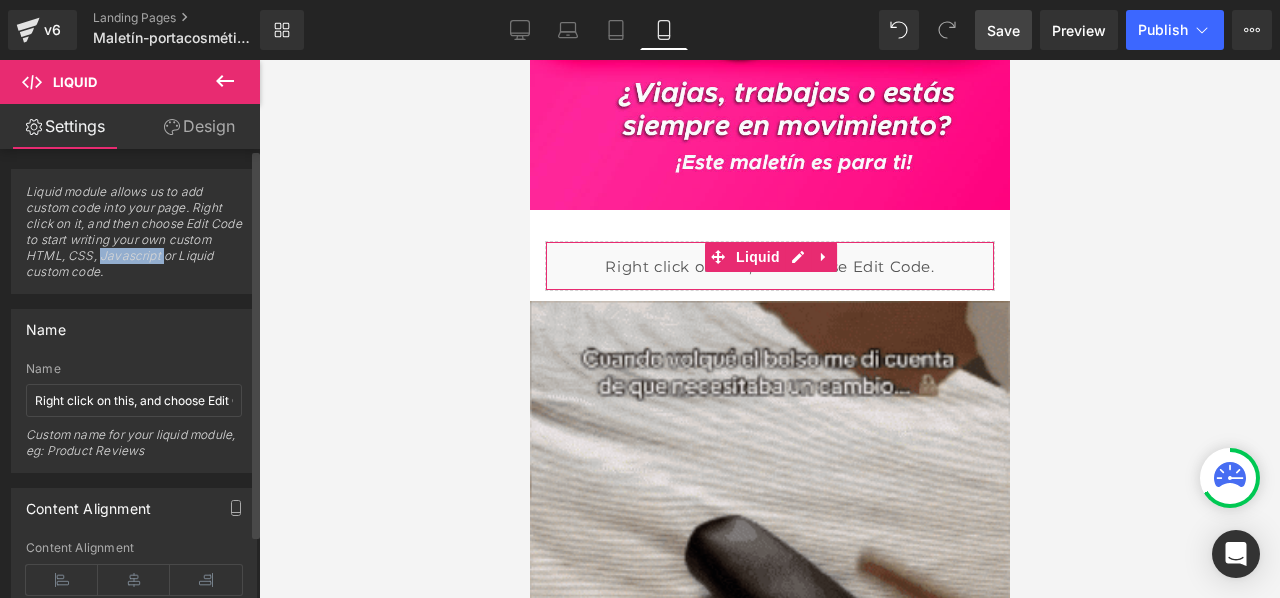 click on "Liquid module allows us to add custom code into your page. Right click on it, and then choose Edit Code to start writing your own custom HTML, CSS, Javascript or Liquid custom code." at bounding box center (134, 238) 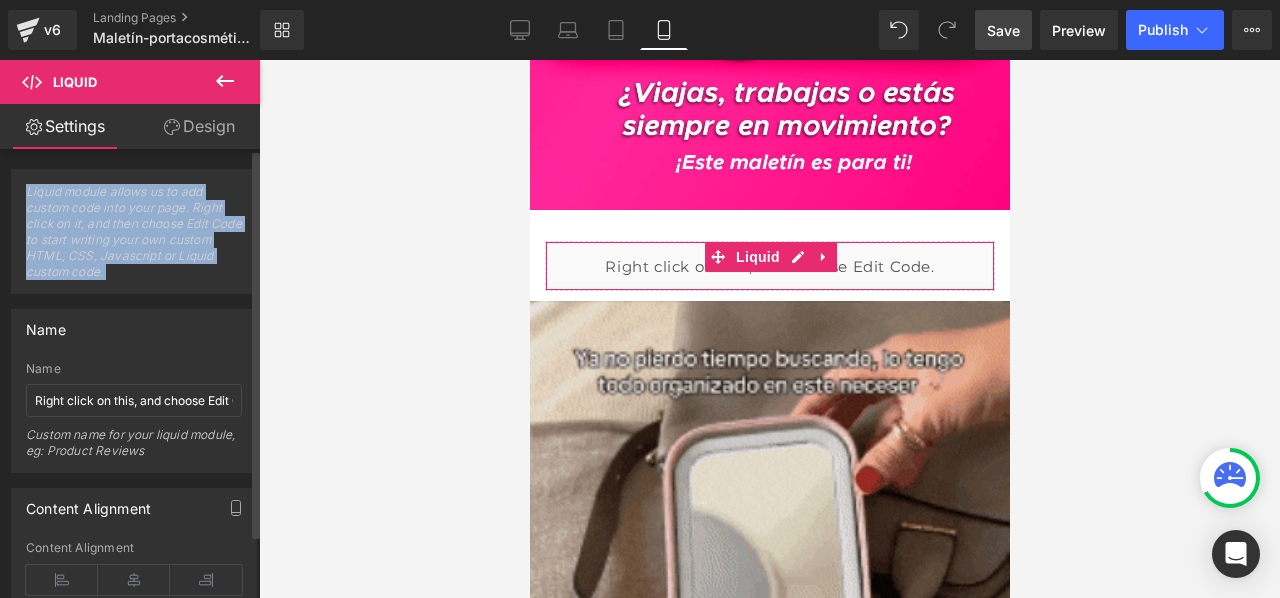 click on "Liquid module allows us to add custom code into your page. Right click on it, and then choose Edit Code to start writing your own custom HTML, CSS, Javascript or Liquid custom code." at bounding box center [134, 238] 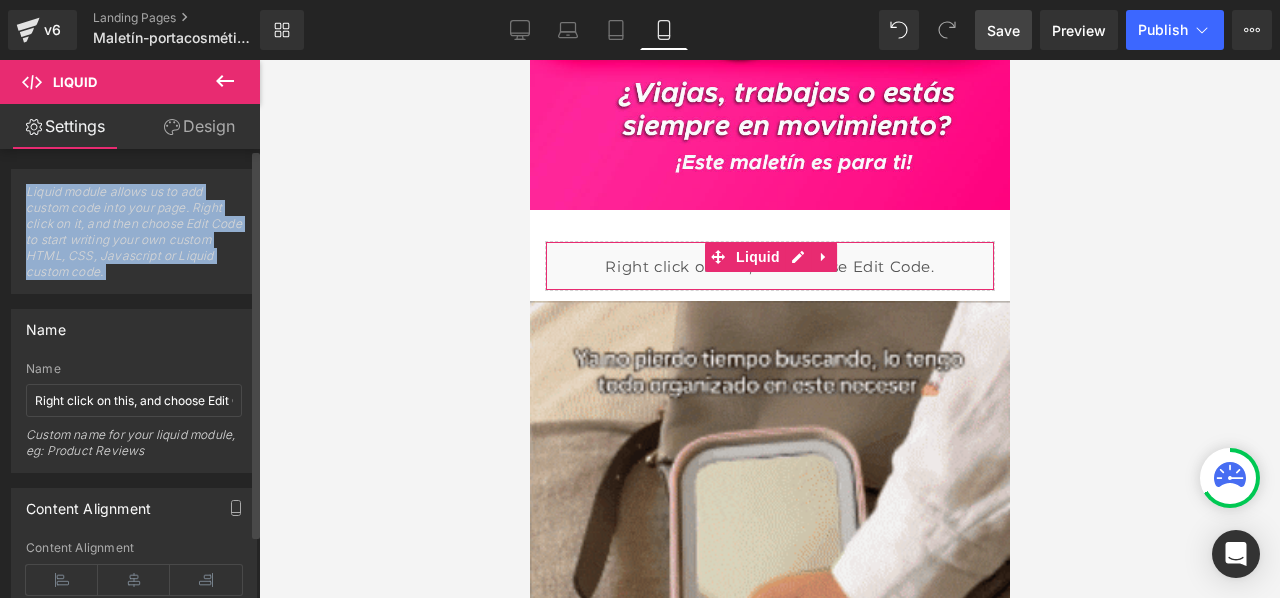 click on "Liquid module allows us to add custom code into your page. Right click on it, and then choose Edit Code to start writing your own custom HTML, CSS, Javascript or Liquid custom code." at bounding box center (134, 238) 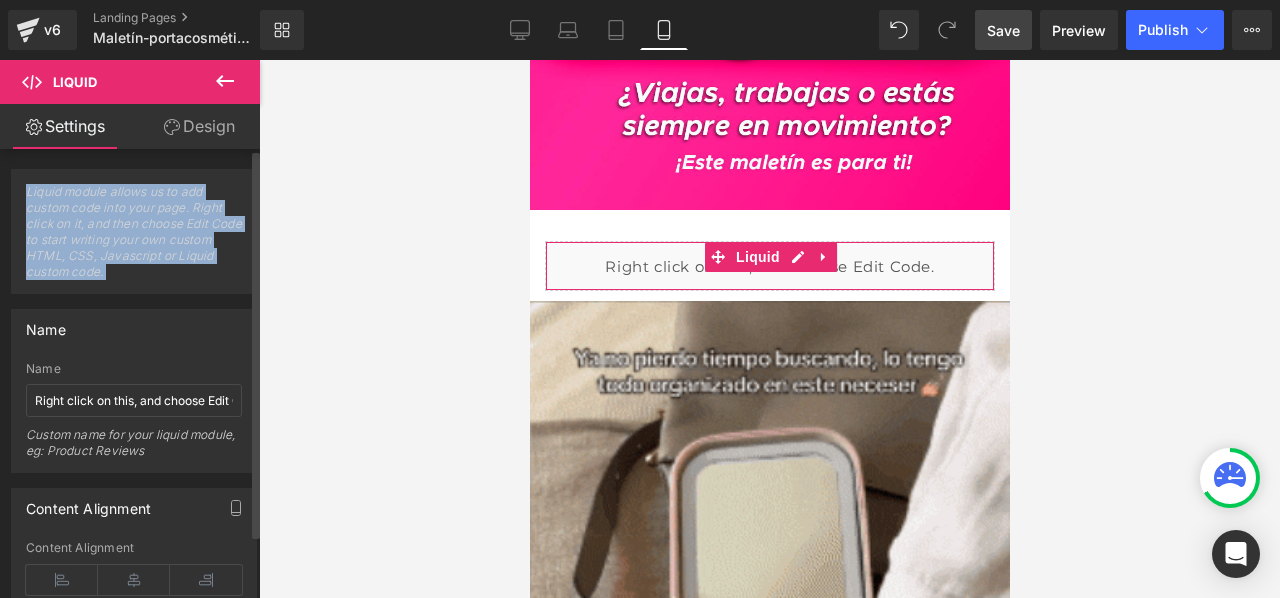 click on "Liquid module allows us to add custom code into your page. Right click on it, and then choose Edit Code to start writing your own custom HTML, CSS, Javascript or Liquid custom code." at bounding box center (134, 238) 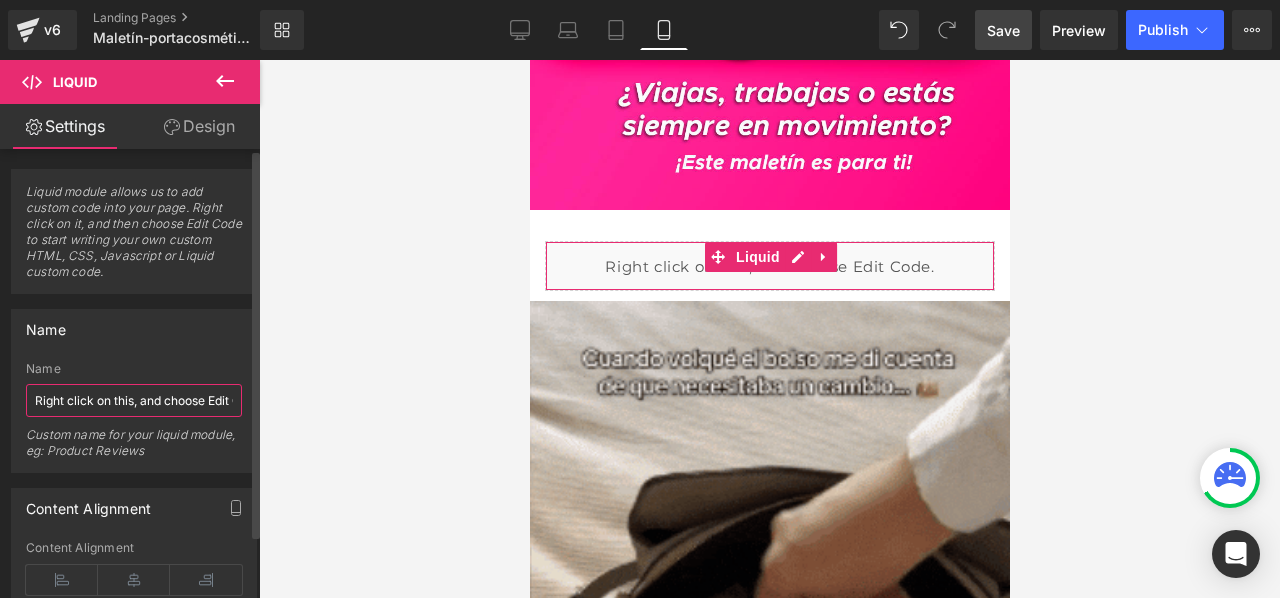 click on "Right click on this, and choose Edit Code." at bounding box center [134, 400] 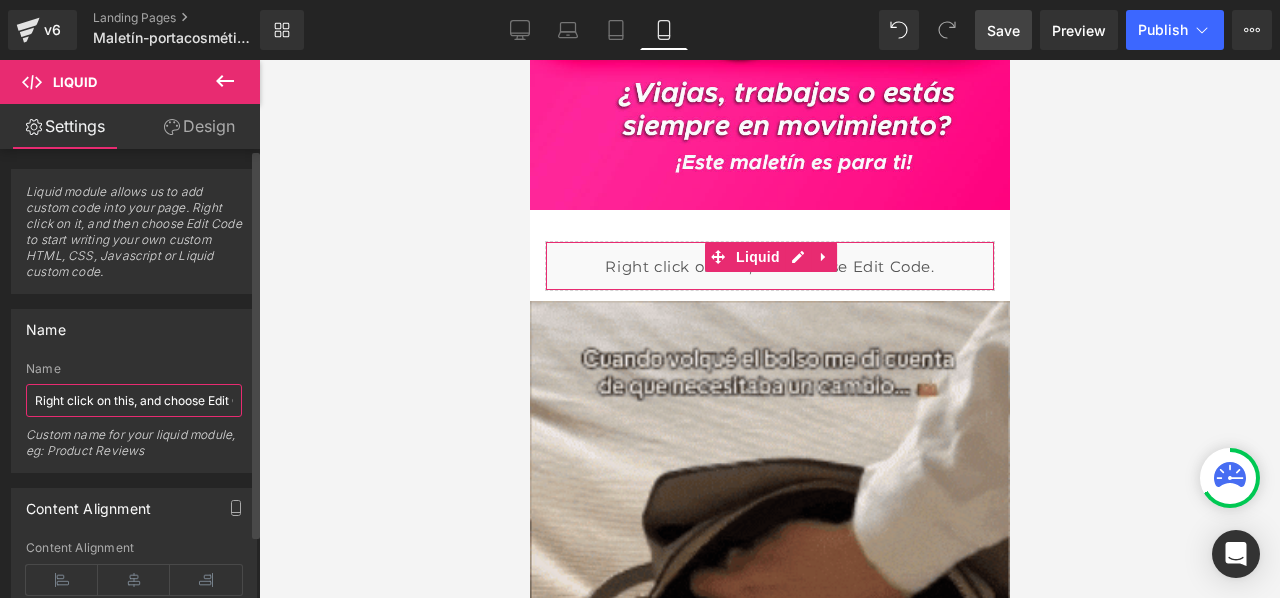 click on "Right click on this, and choose Edit Code." at bounding box center (134, 400) 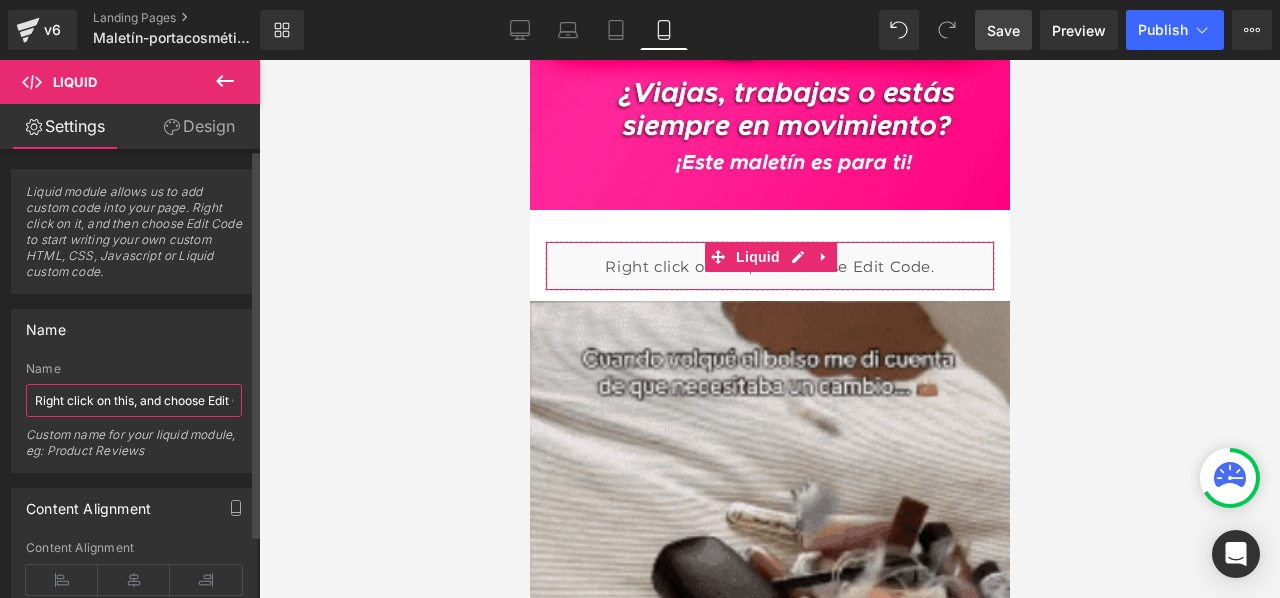 click on "Right click on this, and choose Edit Code." at bounding box center [134, 400] 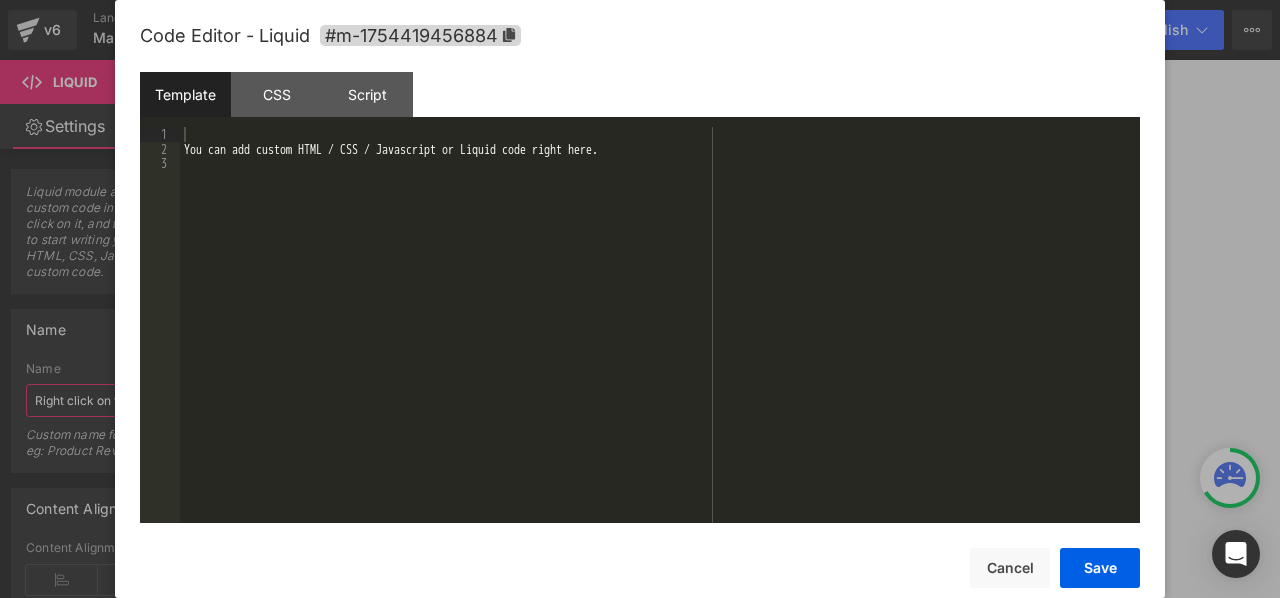 click on "Liquid" at bounding box center (769, 266) 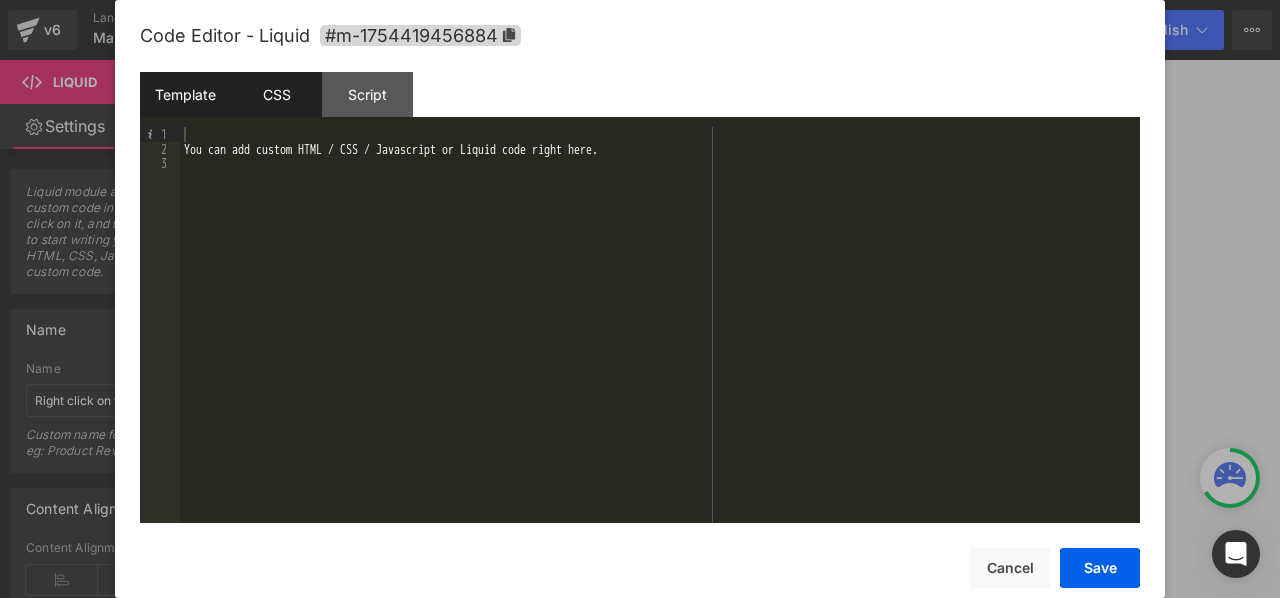 click on "CSS" at bounding box center [276, 94] 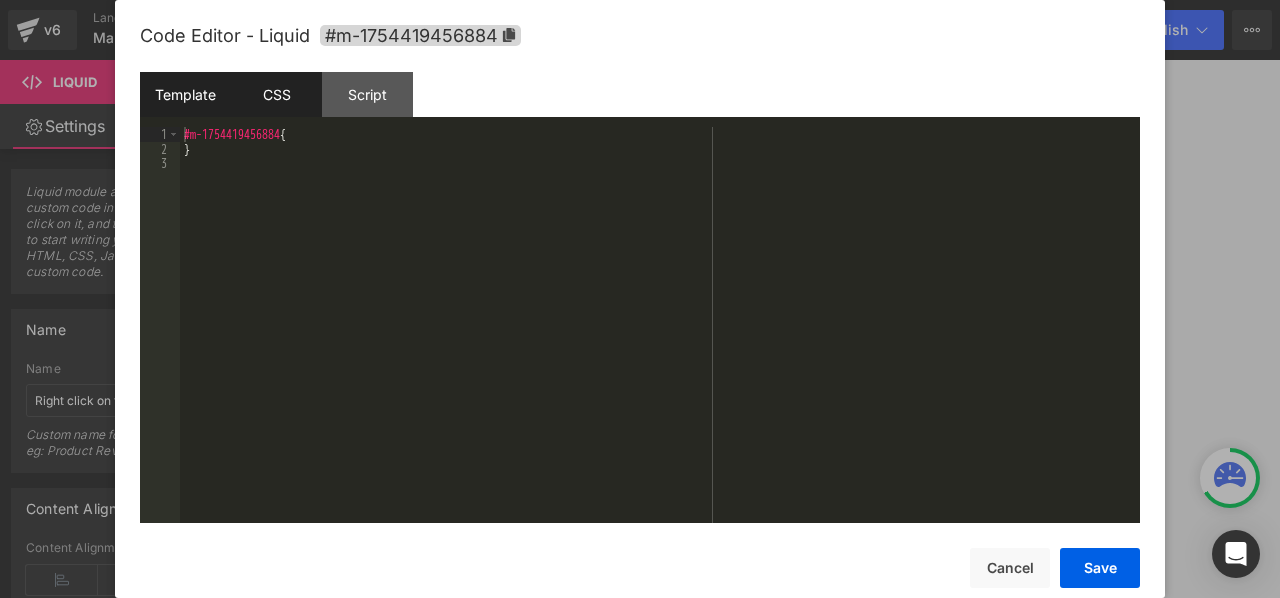 click on "Template" at bounding box center (185, 94) 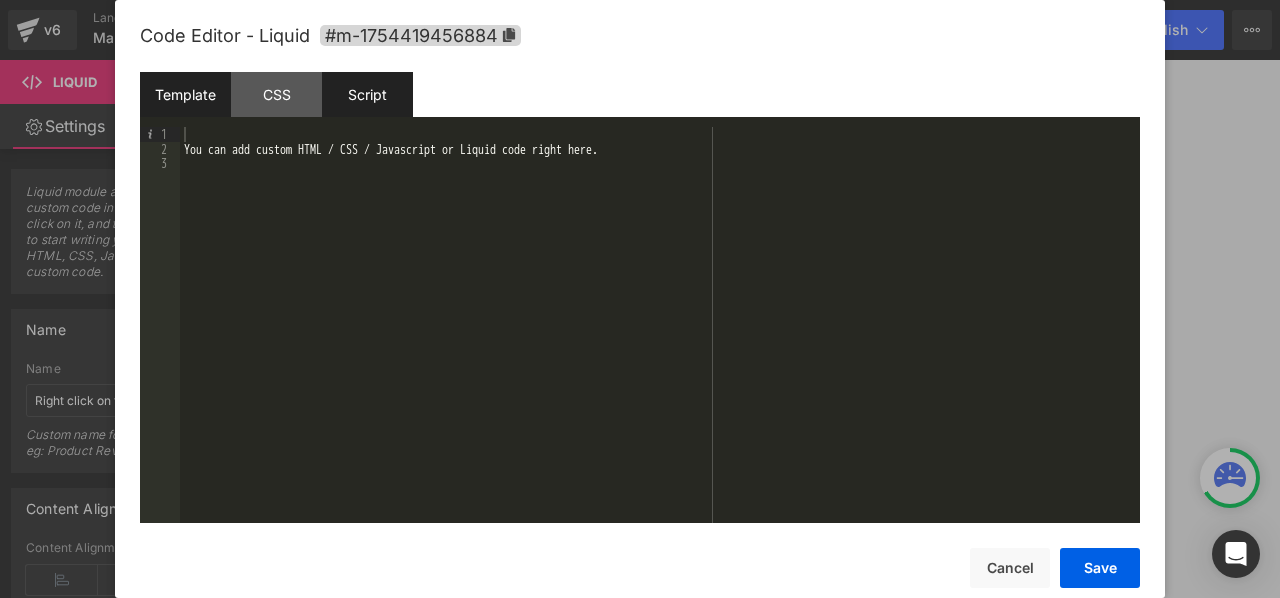click on "Script" at bounding box center [367, 94] 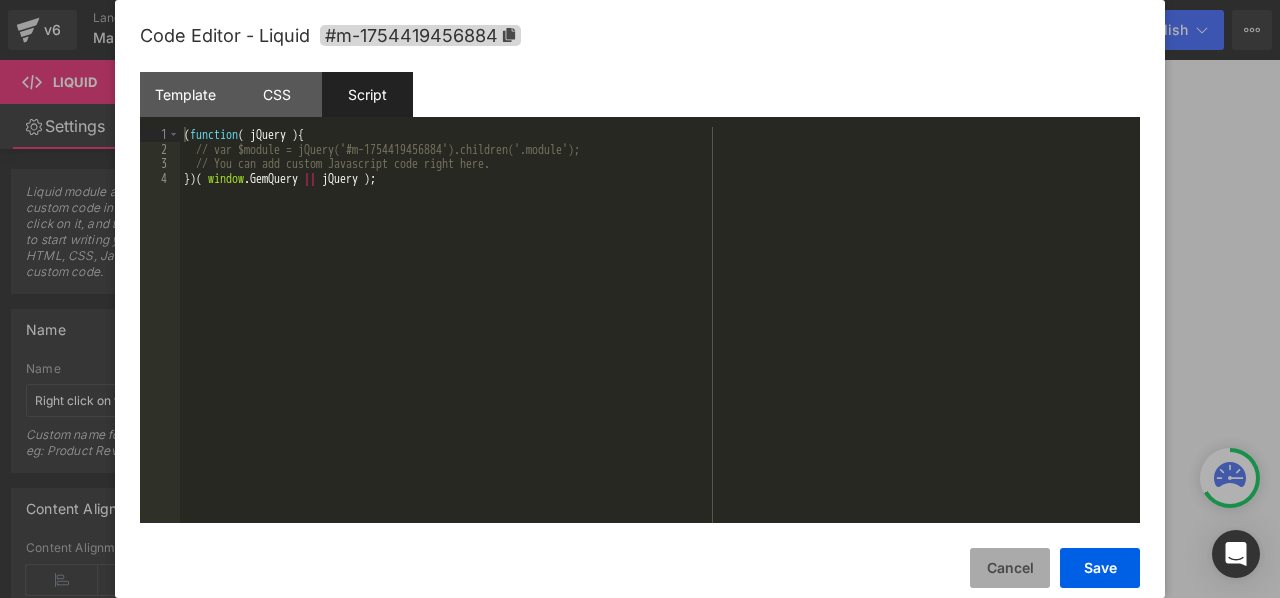 click on "Cancel" at bounding box center (1010, 568) 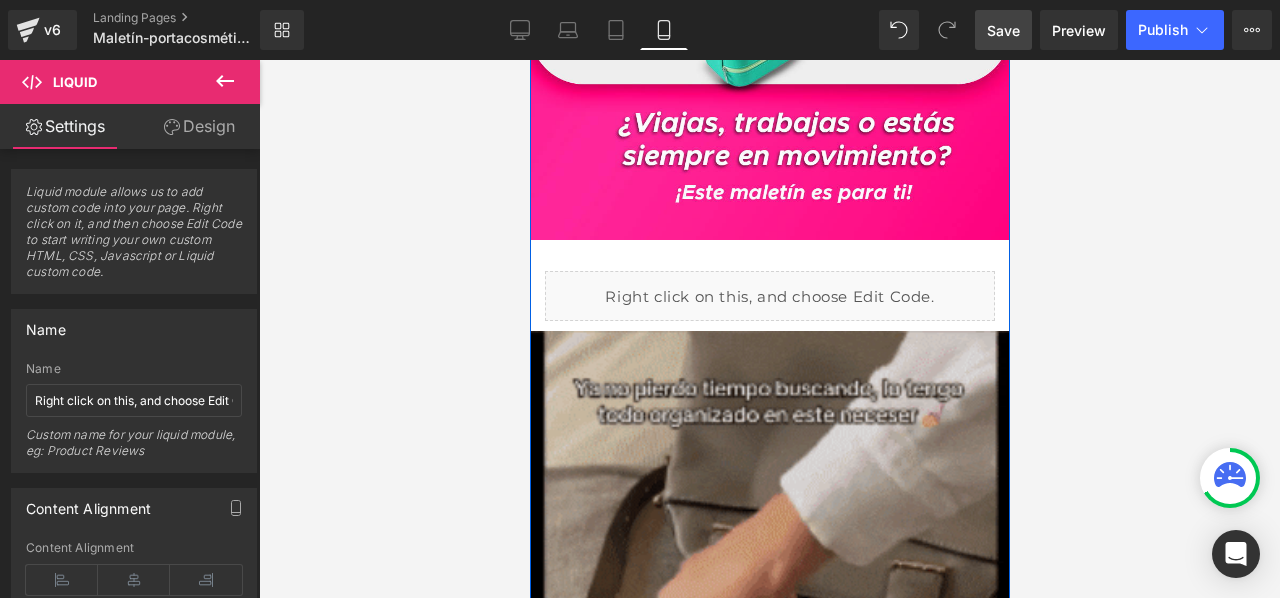 scroll, scrollTop: 900, scrollLeft: 0, axis: vertical 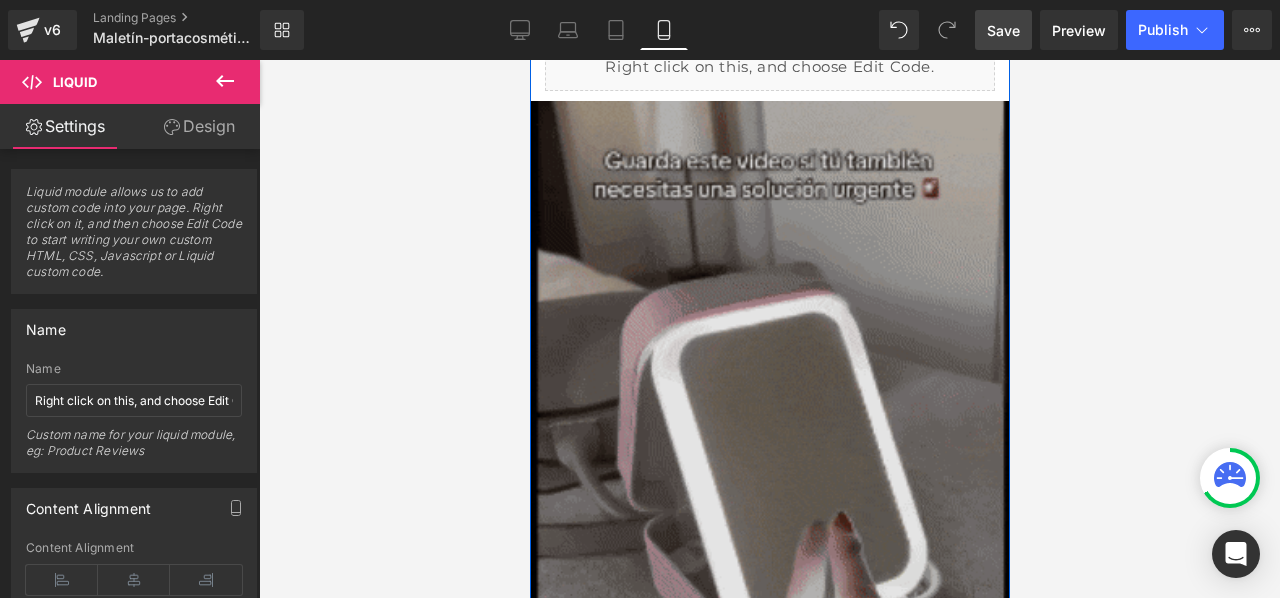 click at bounding box center (769, 466) 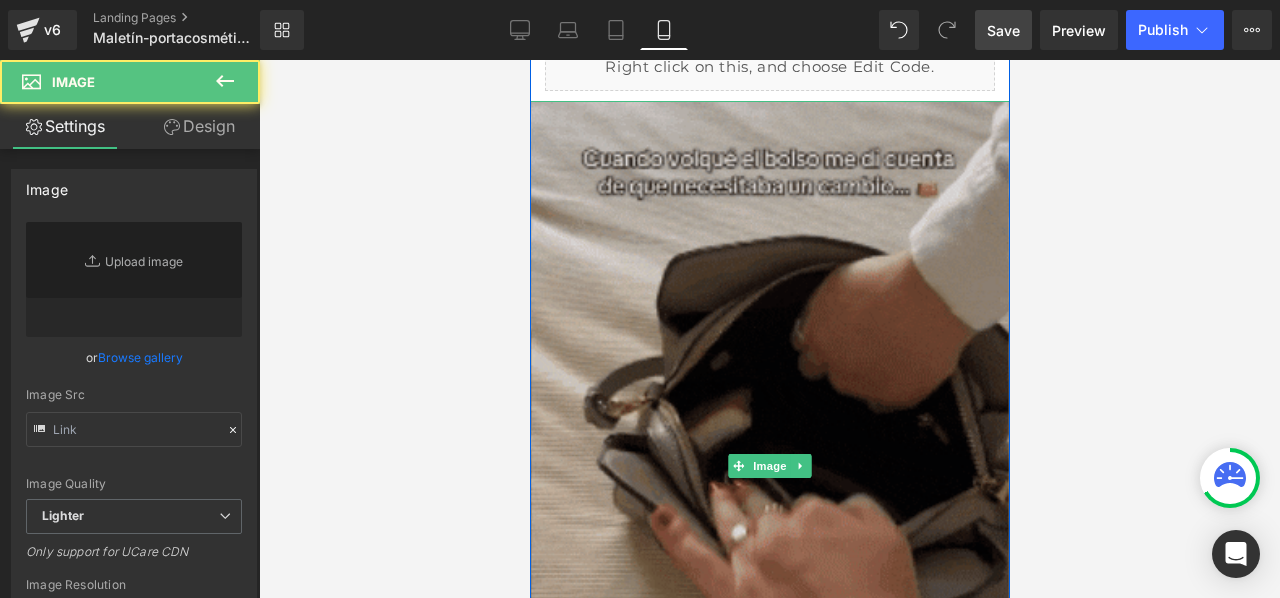type on "https://media3.giphy.com/media/v1.Y2lkPTc5MGI3NjExeHRxZHNodzZuOWlnMGQyb241ZDlwcDcybDhkY2NzenM3ZXVyaDJ5biZlcD12MV9pbnRlcm5hbF9naWZfYnlfaWQmY3Q9Zw/Fm3vUL9N78p9f6AGNP/giphy.gif" 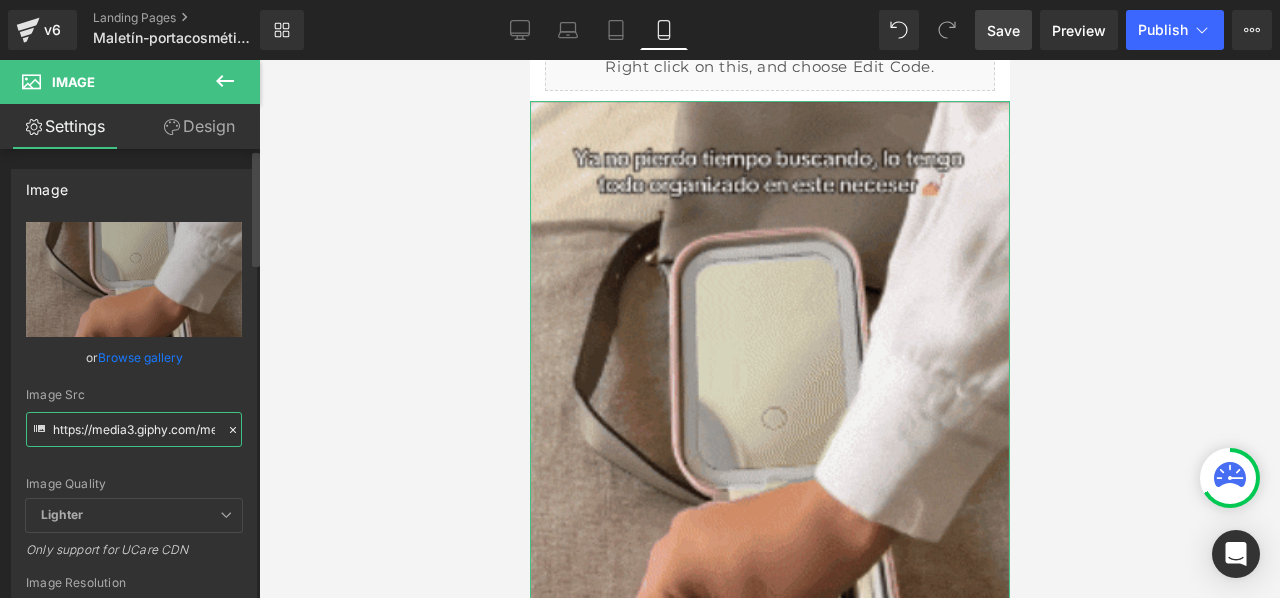 click on "https://media3.giphy.com/media/v1.Y2lkPTc5MGI3NjExeHRxZHNodzZuOWlnMGQyb241ZDlwcDcybDhkY2NzenM3ZXVyaDJ5biZlcD12MV9pbnRlcm5hbF9naWZfYnlfaWQmY3Q9Zw/Fm3vUL9N78p9f6AGNP/giphy.gif" at bounding box center (134, 429) 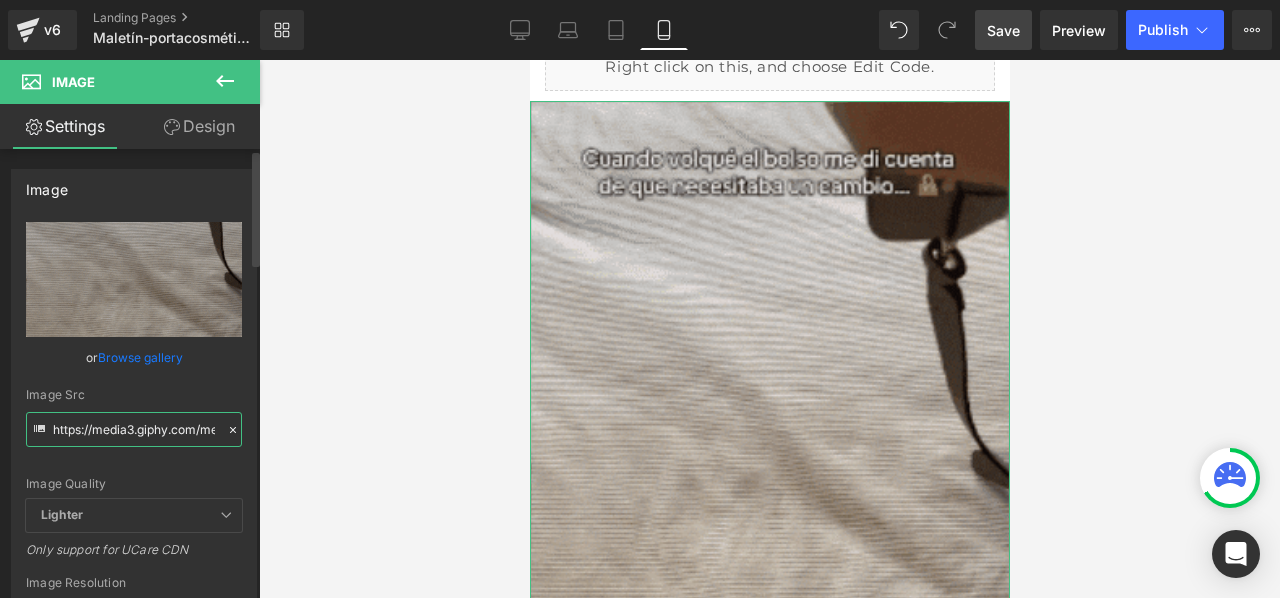 click on "https://media3.giphy.com/media/v1.Y2lkPTc5MGI3NjExeHRxZHNodzZuOWlnMGQyb241ZDlwcDcybDhkY2NzenM3ZXVyaDJ5biZlcD12MV9pbnRlcm5hbF9naWZfYnlfaWQmY3Q9Zw/Fm3vUL9N78p9f6AGNP/giphy.gif" at bounding box center (134, 429) 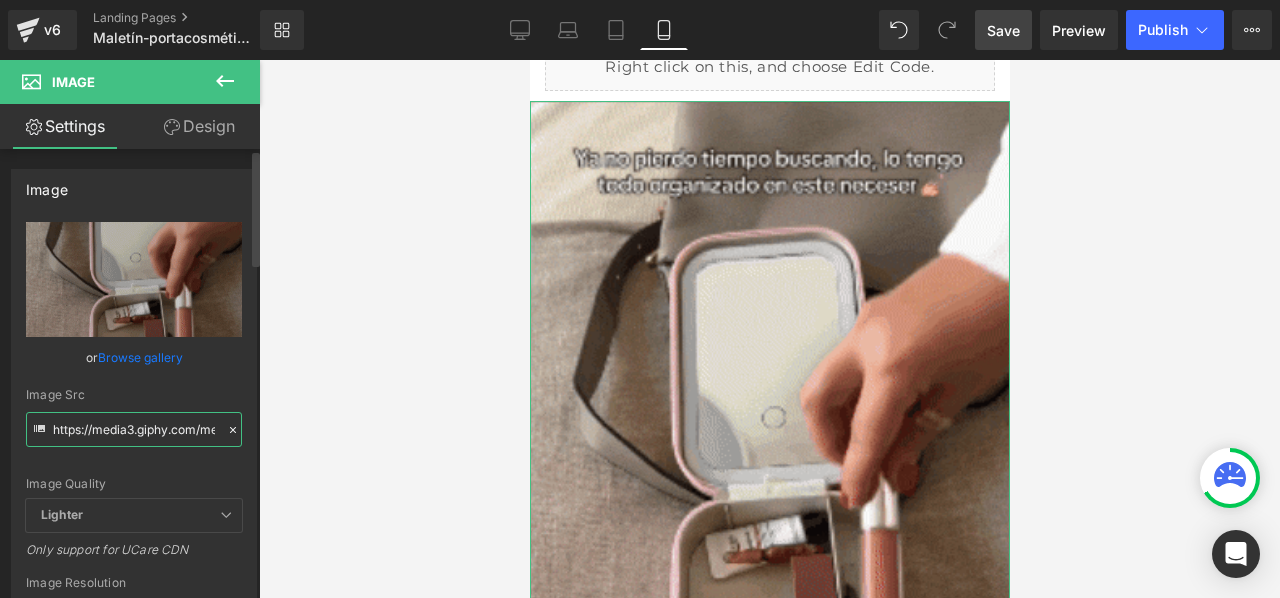 click on "https://media3.giphy.com/media/v1.Y2lkPTc5MGI3NjExeHRxZHNodzZuOWlnMGQyb241ZDlwcDcybDhkY2NzenM3ZXVyaDJ5biZlcD12MV9pbnRlcm5hbF9naWZfYnlfaWQmY3Q9Zw/Fm3vUL9N78p9f6AGNP/giphy.gif" at bounding box center [134, 429] 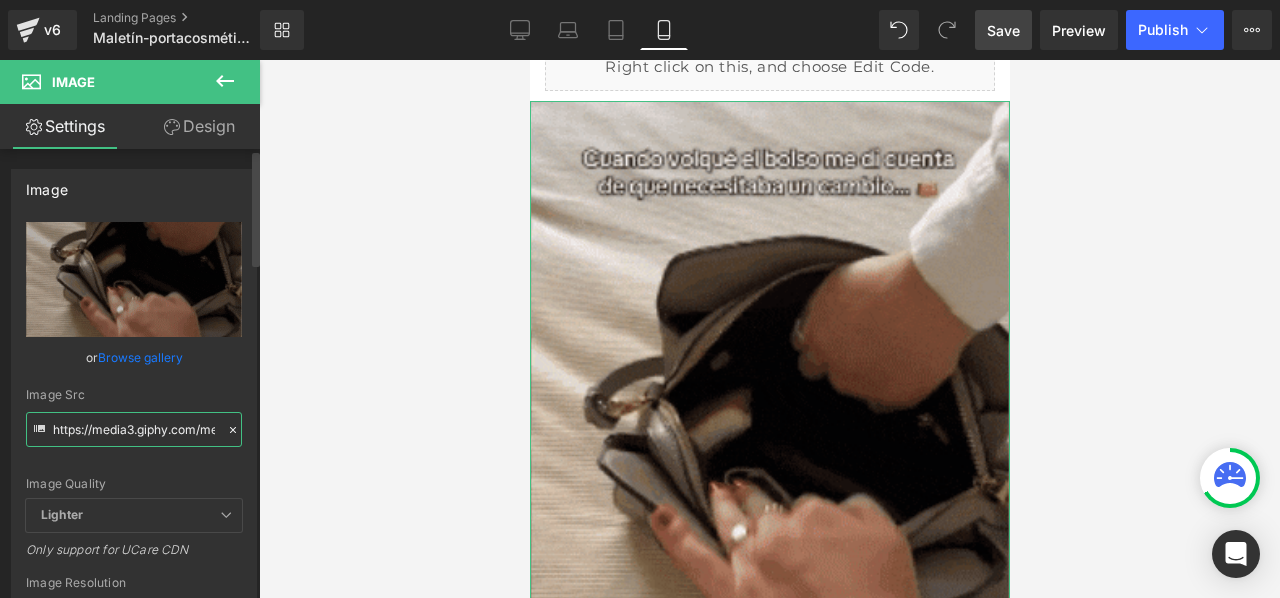 click on "https://media3.giphy.com/media/v1.Y2lkPTc5MGI3NjExeHRxZHNodzZuOWlnMGQyb241ZDlwcDcybDhkY2NzenM3ZXVyaDJ5biZlcD12MV9pbnRlcm5hbF9naWZfYnlfaWQmY3Q9Zw/Fm3vUL9N78p9f6AGNP/giphy.gif" at bounding box center (134, 429) 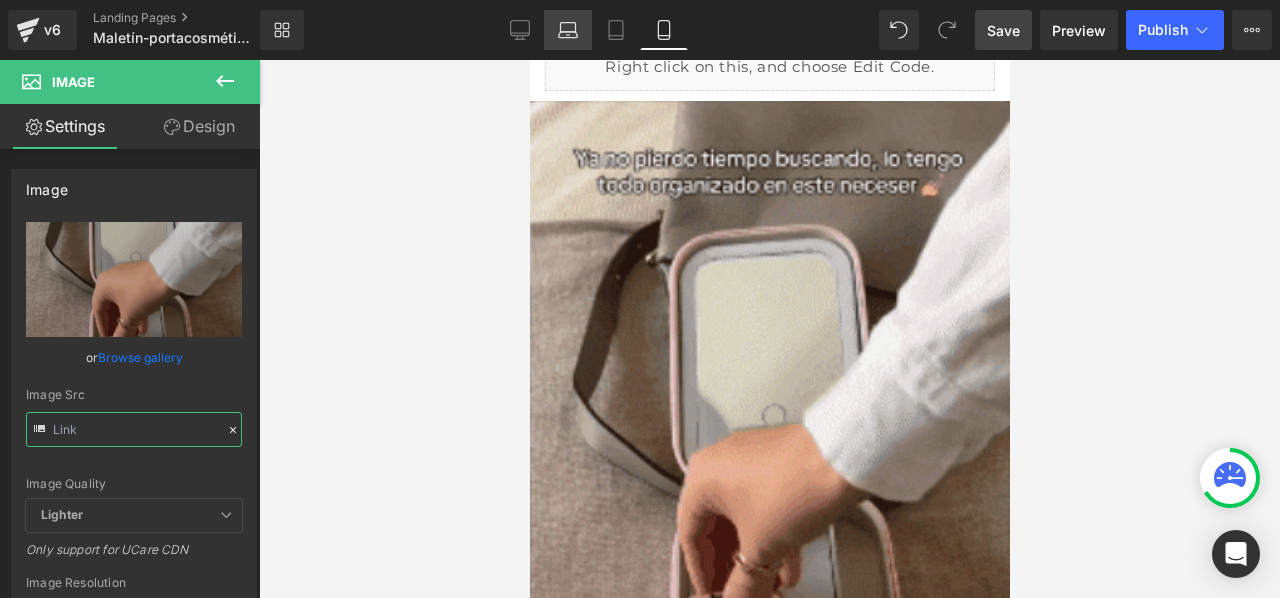 type 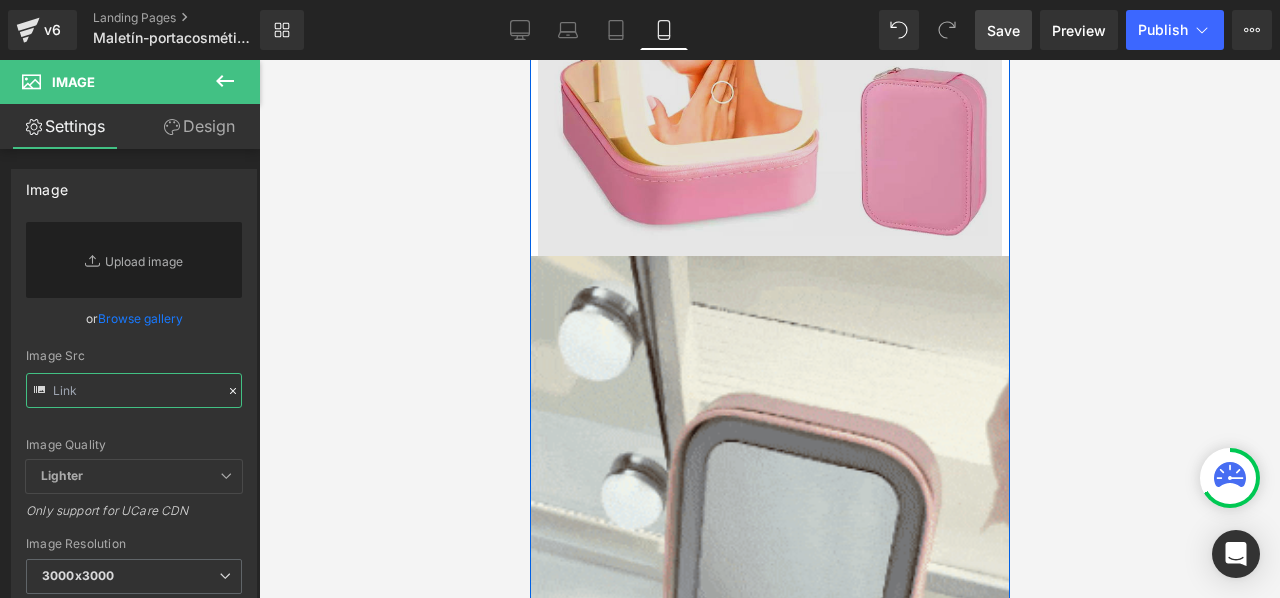 scroll, scrollTop: 2500, scrollLeft: 0, axis: vertical 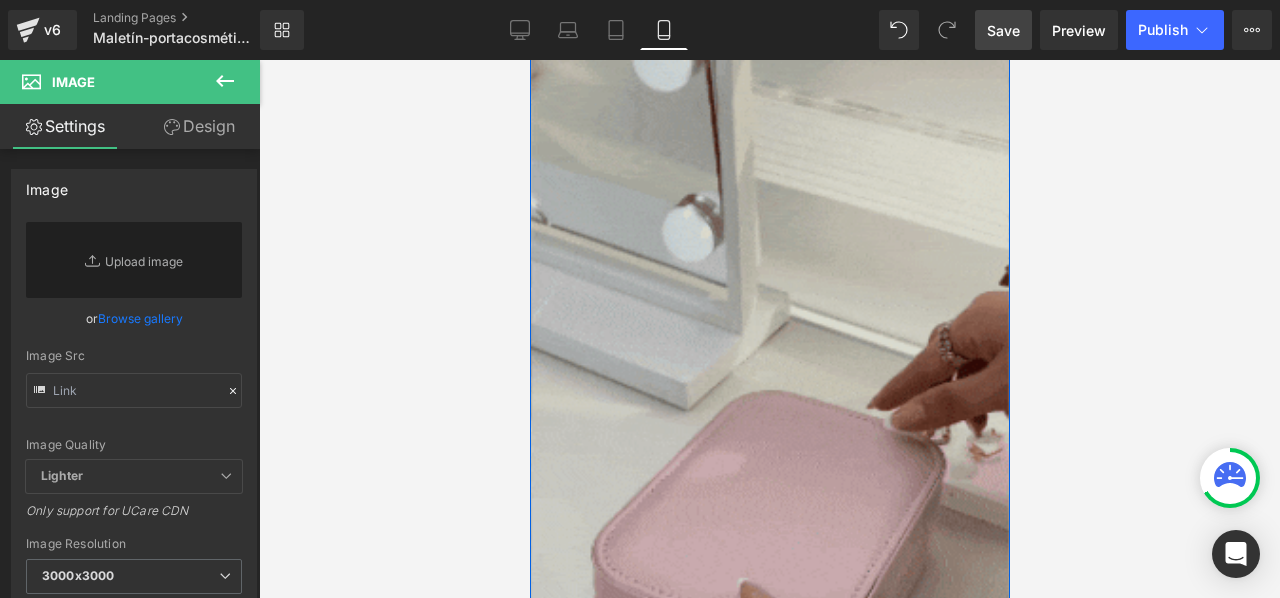 click at bounding box center (769, 483) 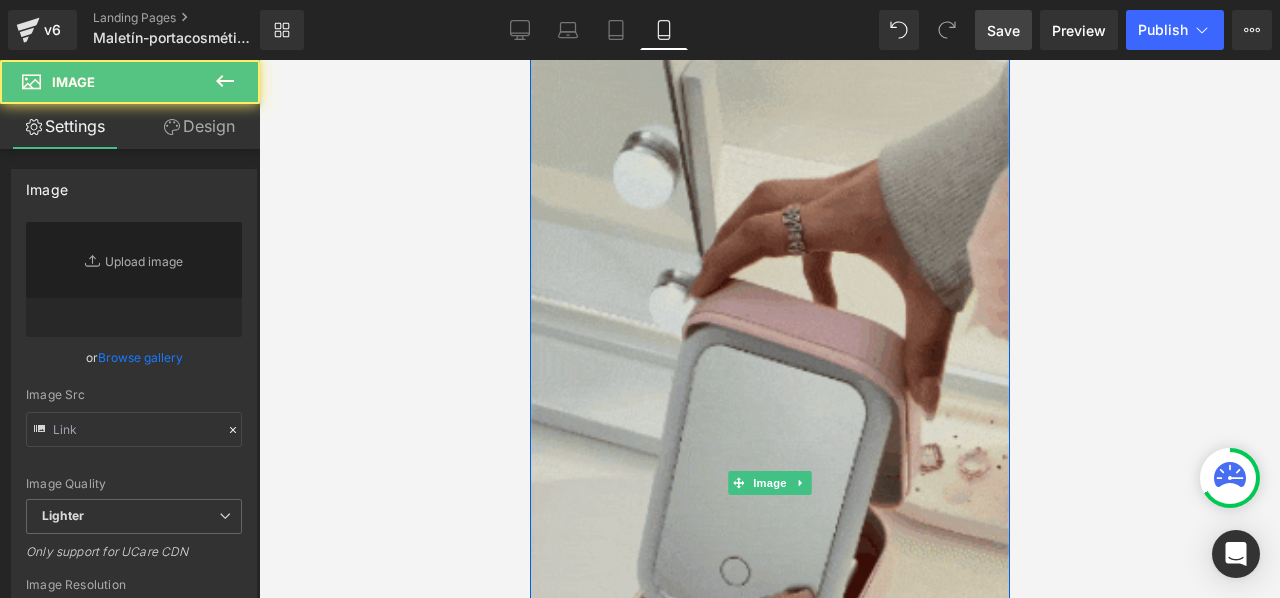 type on "https://media0.giphy.com/media/v1.Y2lkPTc5MGI3NjExMDNhZ244eWtmNm5icXdqcm55ZmtjM2ppdDYwYnhucGZwY3NnYnNyayZlcD12MV9pbnRlcm5hbF9naWZfYnlfaWQmY3Q9Zw/tqxWcZxdEuPkS4kR0J/giphy.gif" 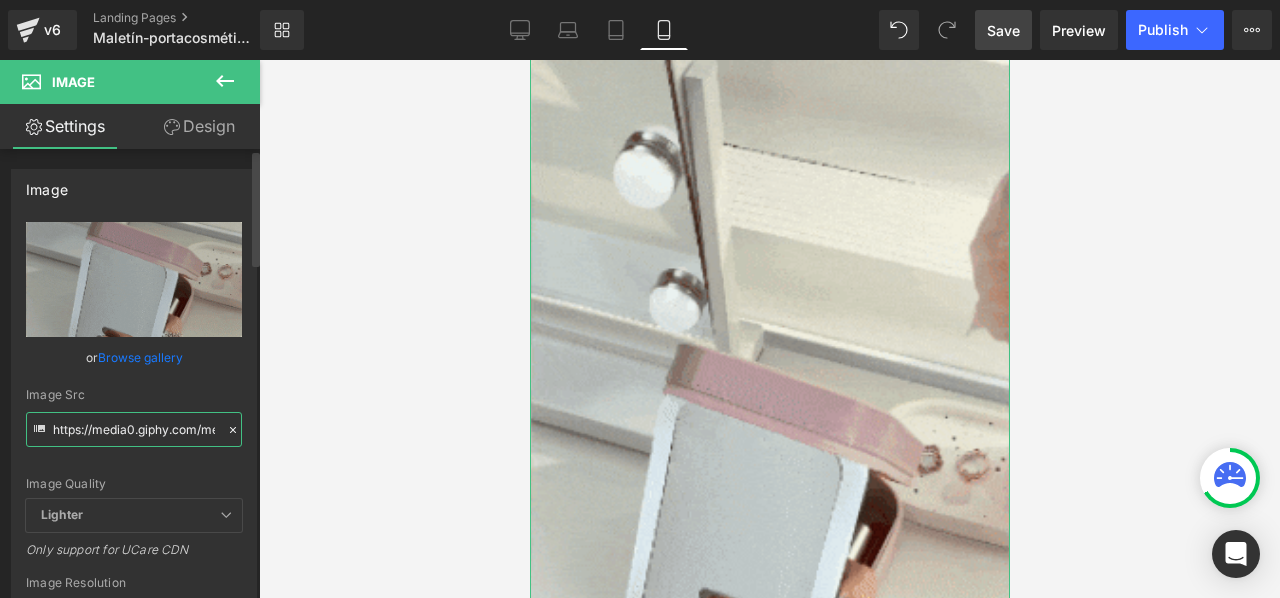 click on "https://media0.giphy.com/media/v1.Y2lkPTc5MGI3NjExMDNhZ244eWtmNm5icXdqcm55ZmtjM2ppdDYwYnhucGZwY3NnYnNyayZlcD12MV9pbnRlcm5hbF9naWZfYnlfaWQmY3Q9Zw/tqxWcZxdEuPkS4kR0J/giphy.gif" at bounding box center (134, 429) 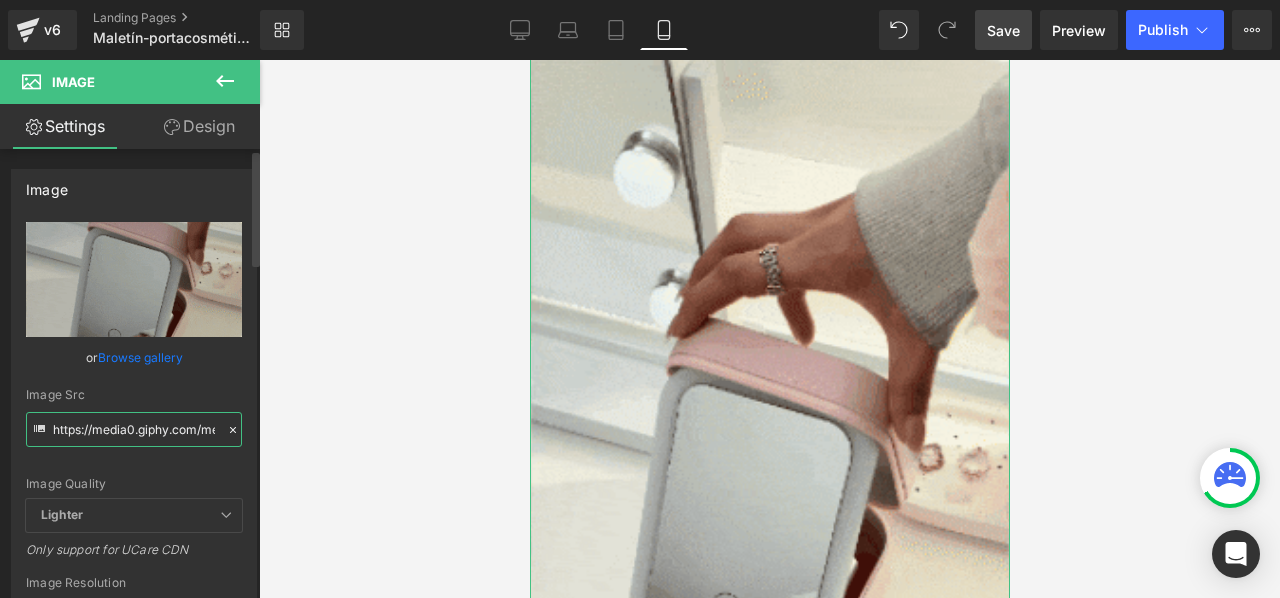 click on "https://media0.giphy.com/media/v1.Y2lkPTc5MGI3NjExMDNhZ244eWtmNm5icXdqcm55ZmtjM2ppdDYwYnhucGZwY3NnYnNyayZlcD12MV9pbnRlcm5hbF9naWZfYnlfaWQmY3Q9Zw/tqxWcZxdEuPkS4kR0J/giphy.gif" at bounding box center (134, 429) 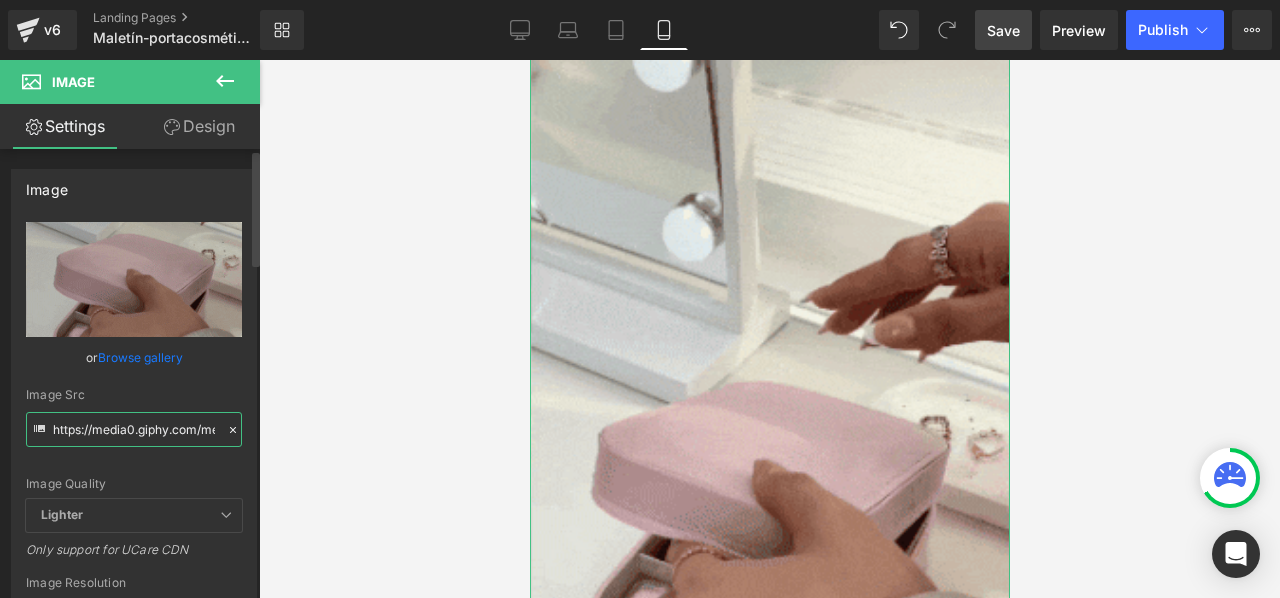 click on "https://media0.giphy.com/media/v1.Y2lkPTc5MGI3NjExMDNhZ244eWtmNm5icXdqcm55ZmtjM2ppdDYwYnhucGZwY3NnYnNyayZlcD12MV9pbnRlcm5hbF9naWZfYnlfaWQmY3Q9Zw/tqxWcZxdEuPkS4kR0J/giphy.gif" at bounding box center [134, 429] 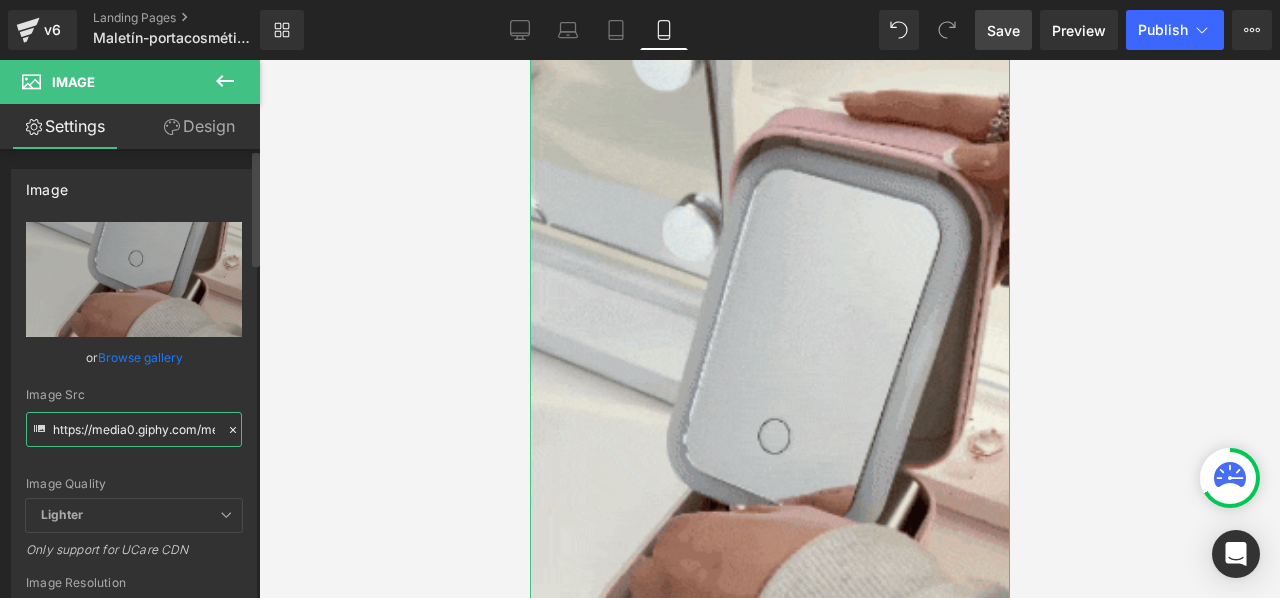 click on "https://media0.giphy.com/media/v1.Y2lkPTc5MGI3NjExMDNhZ244eWtmNm5icXdqcm55ZmtjM2ppdDYwYnhucGZwY3NnYnNyayZlcD12MV9pbnRlcm5hbF9naWZfYnlfaWQmY3Q9Zw/tqxWcZxdEuPkS4kR0J/giphy.gif" at bounding box center [134, 429] 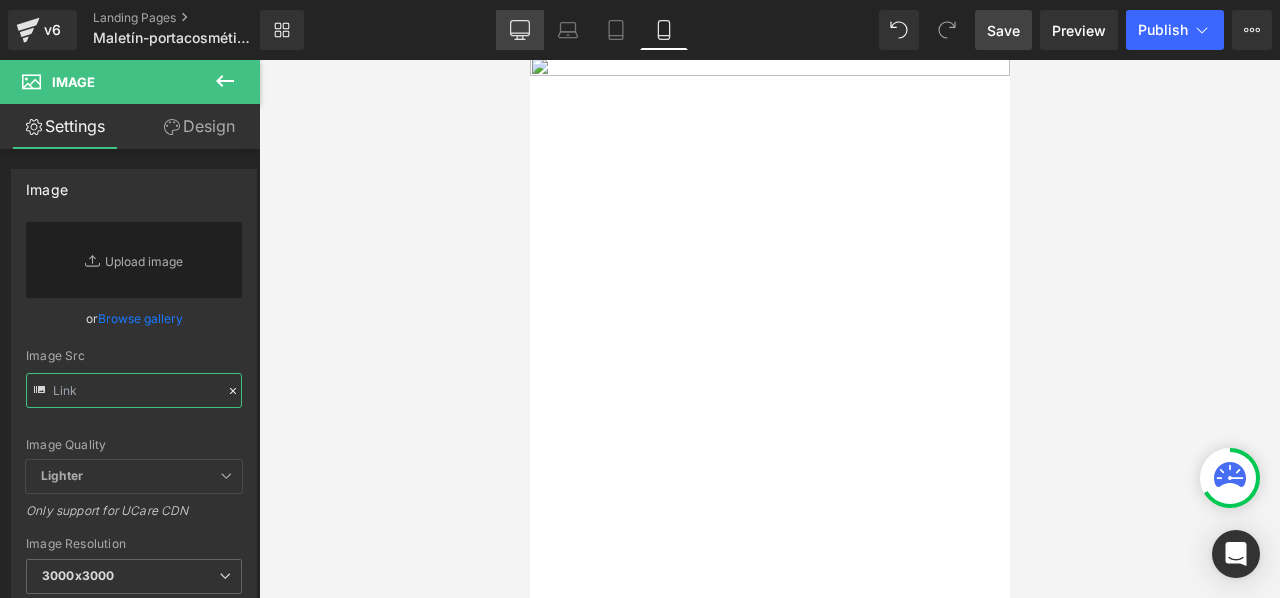 type 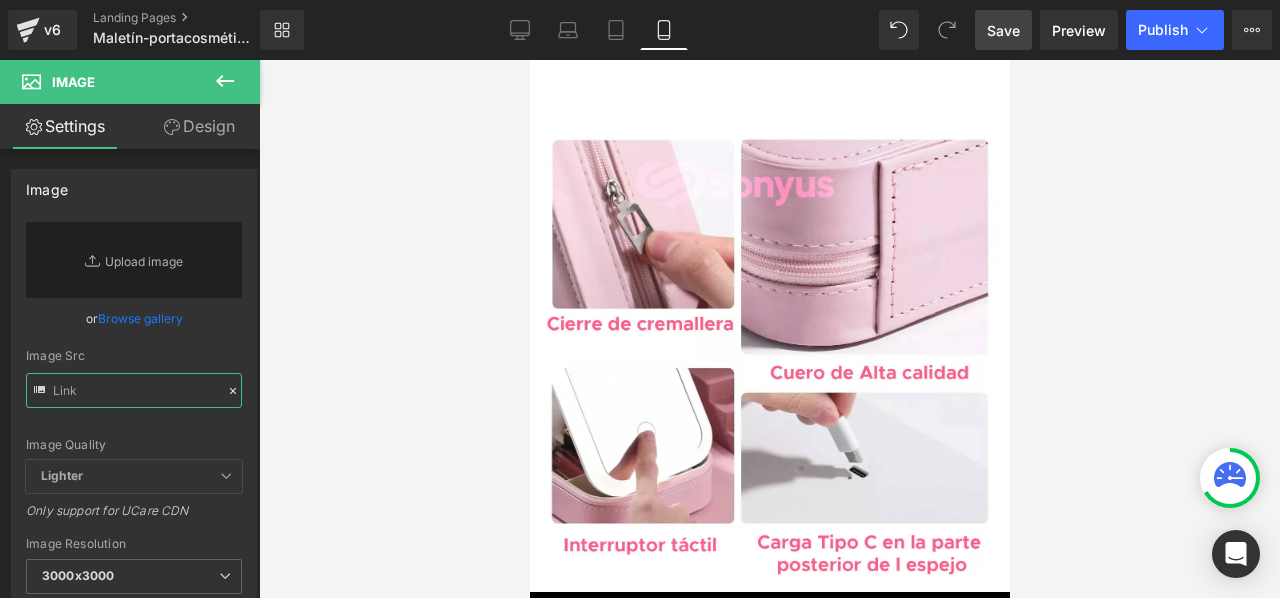 scroll, scrollTop: 3200, scrollLeft: 0, axis: vertical 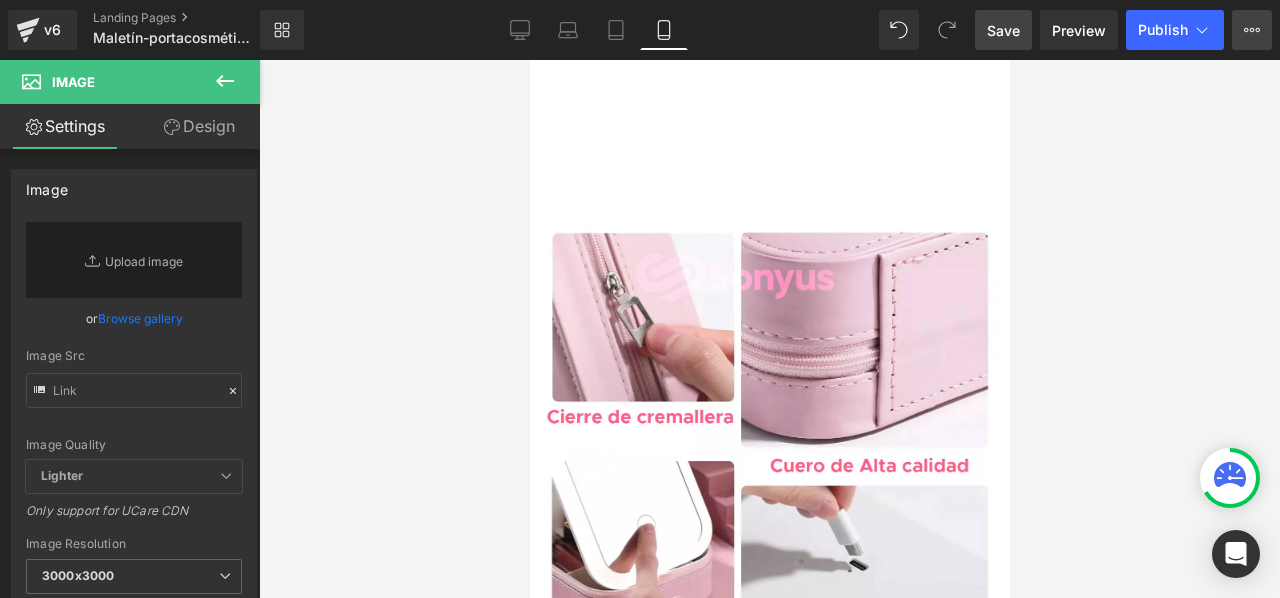click on "Upgrade Plan View Live Page View with current Template Save Template to Library Schedule Publish  Optimize  Publish Settings Shortcuts" at bounding box center [1252, 30] 